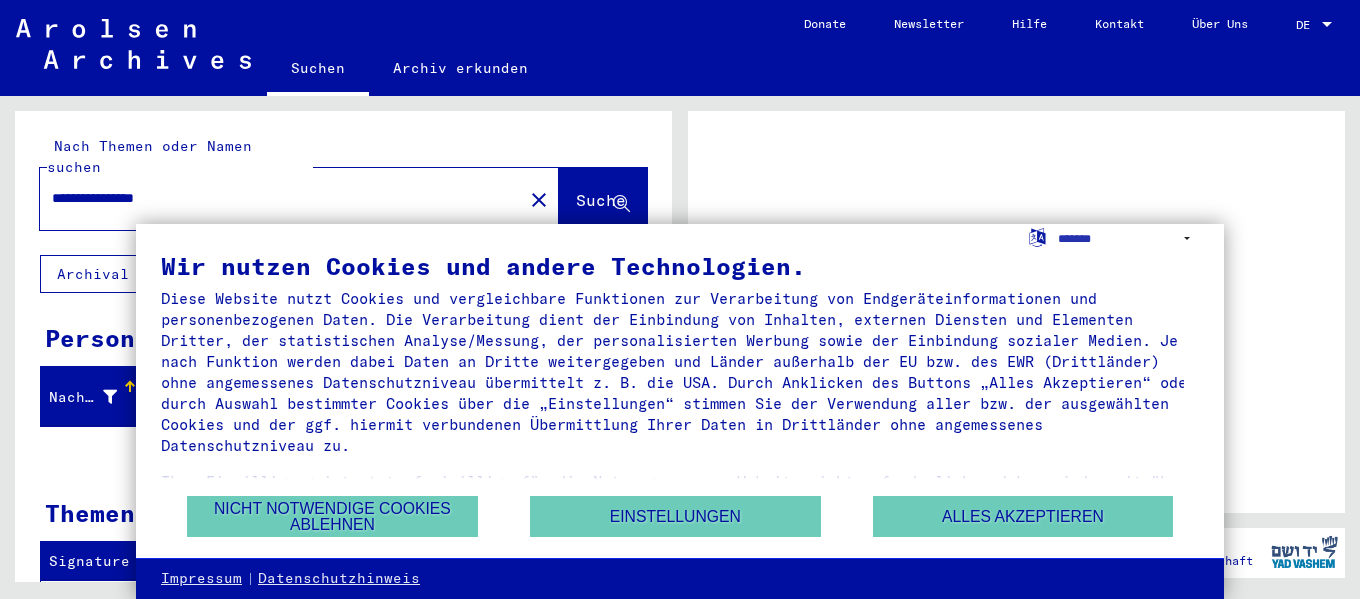 scroll, scrollTop: 0, scrollLeft: 0, axis: both 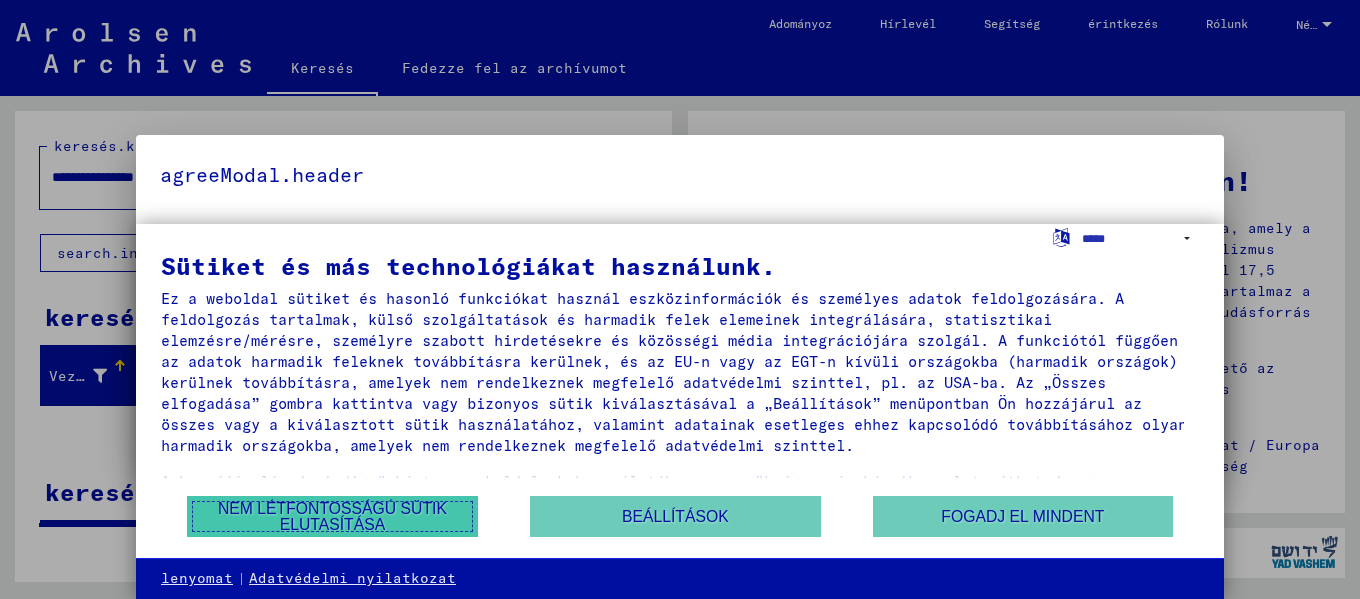 click on "Nem létfontosságú sütik elutasítása" at bounding box center (332, 516) 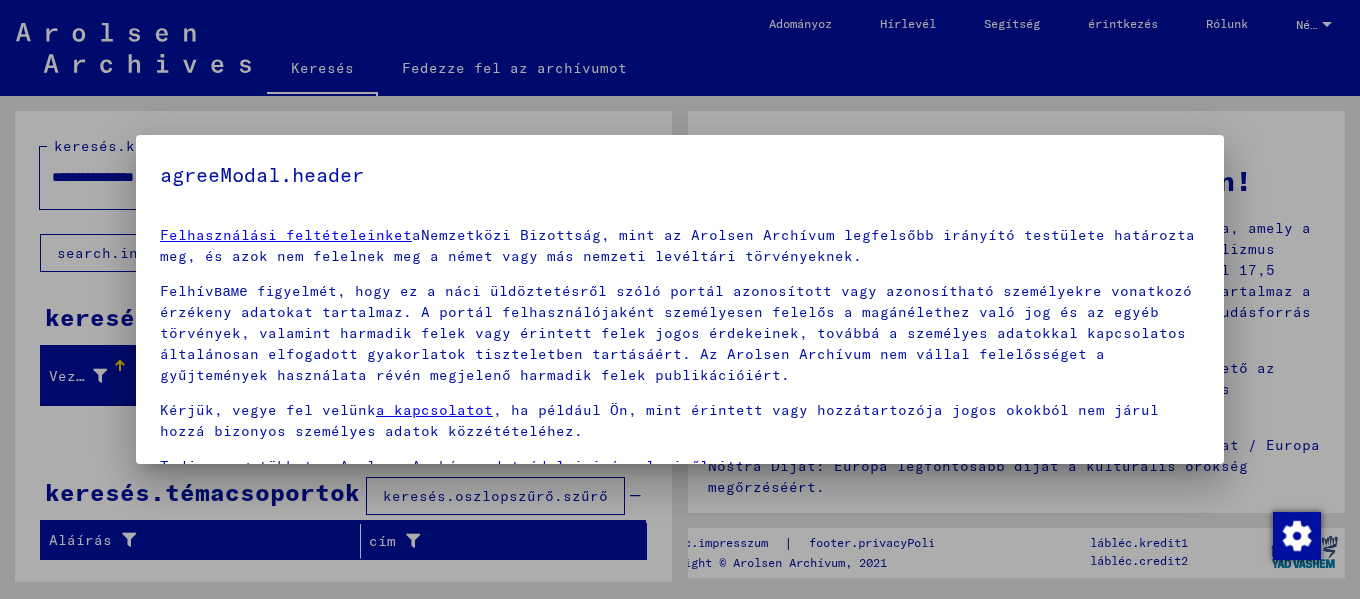 scroll, scrollTop: 160, scrollLeft: 0, axis: vertical 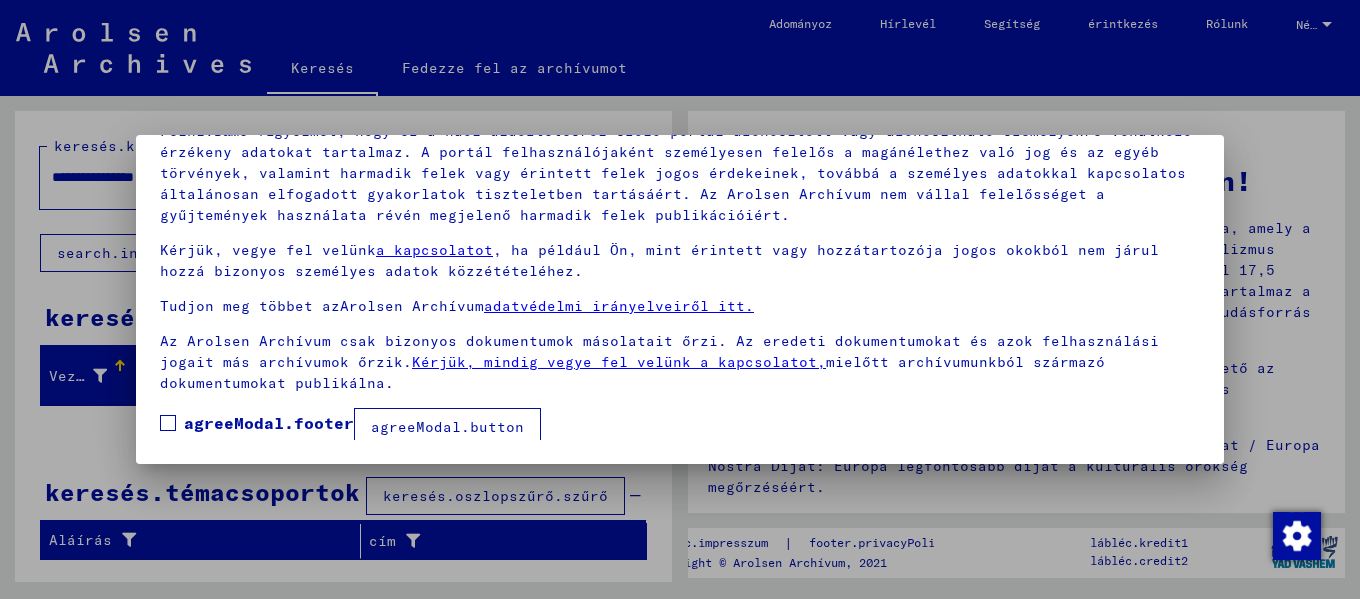 click on "agreeModal.button" at bounding box center [447, 427] 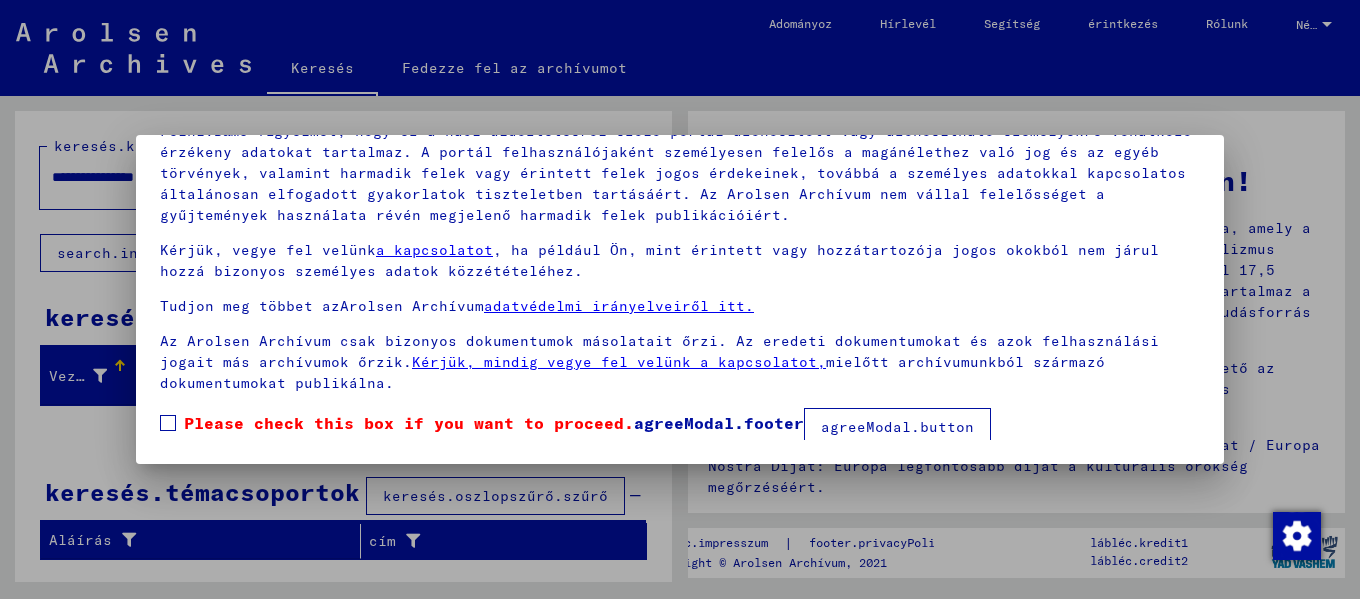 scroll, scrollTop: 6, scrollLeft: 0, axis: vertical 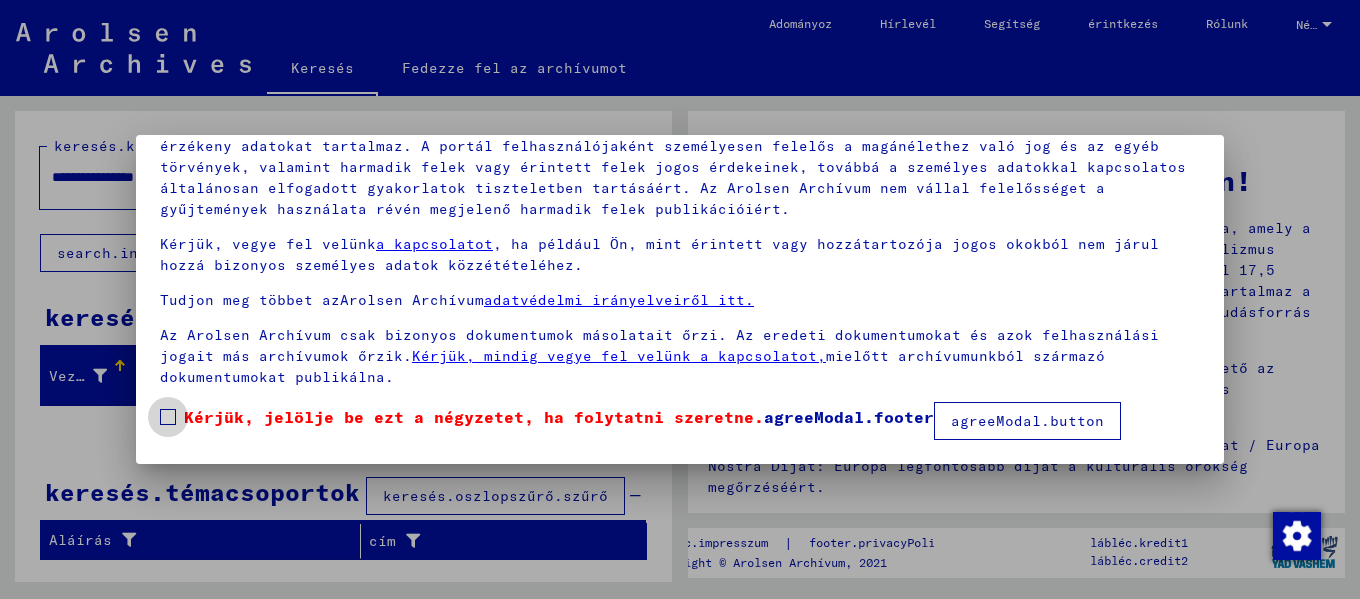 click at bounding box center (168, 417) 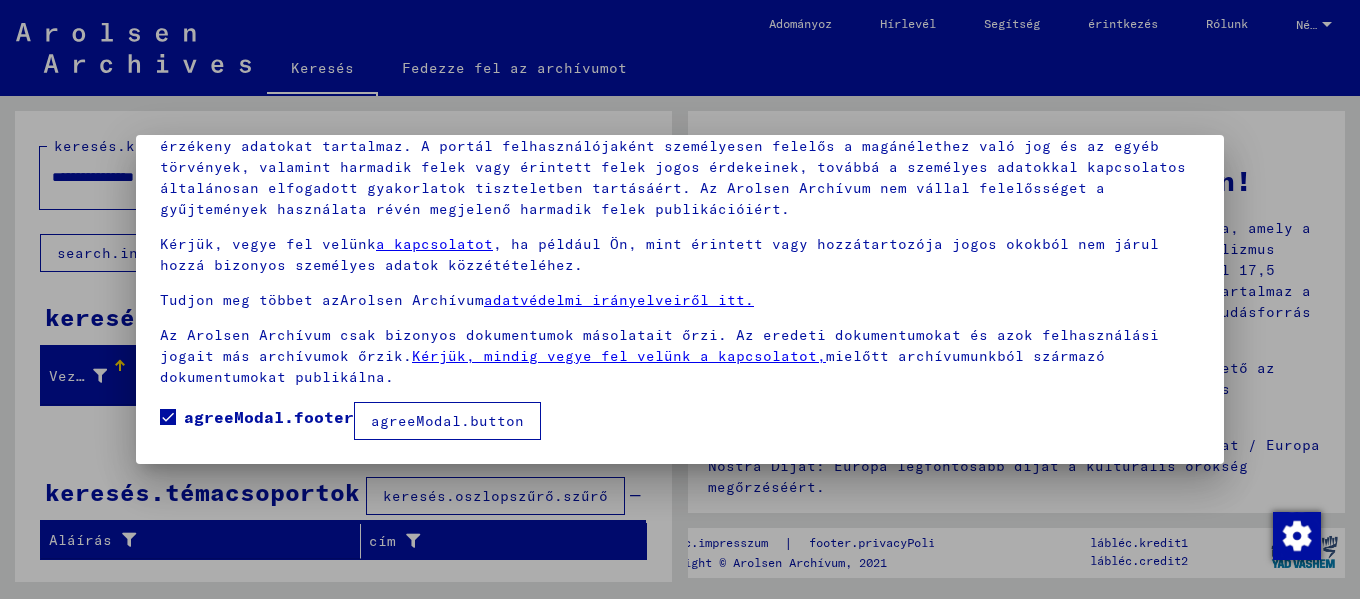 click on "agreeModal.button" at bounding box center [447, 421] 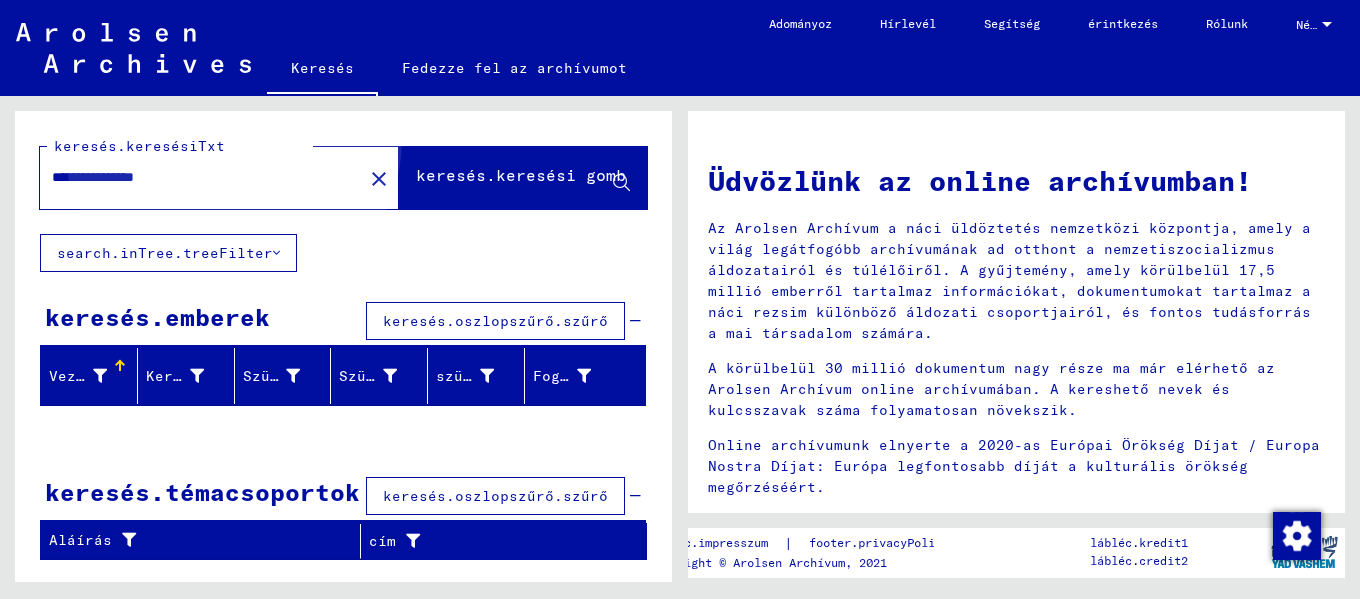 click on "keresés.keresési gomb" at bounding box center [523, 178] 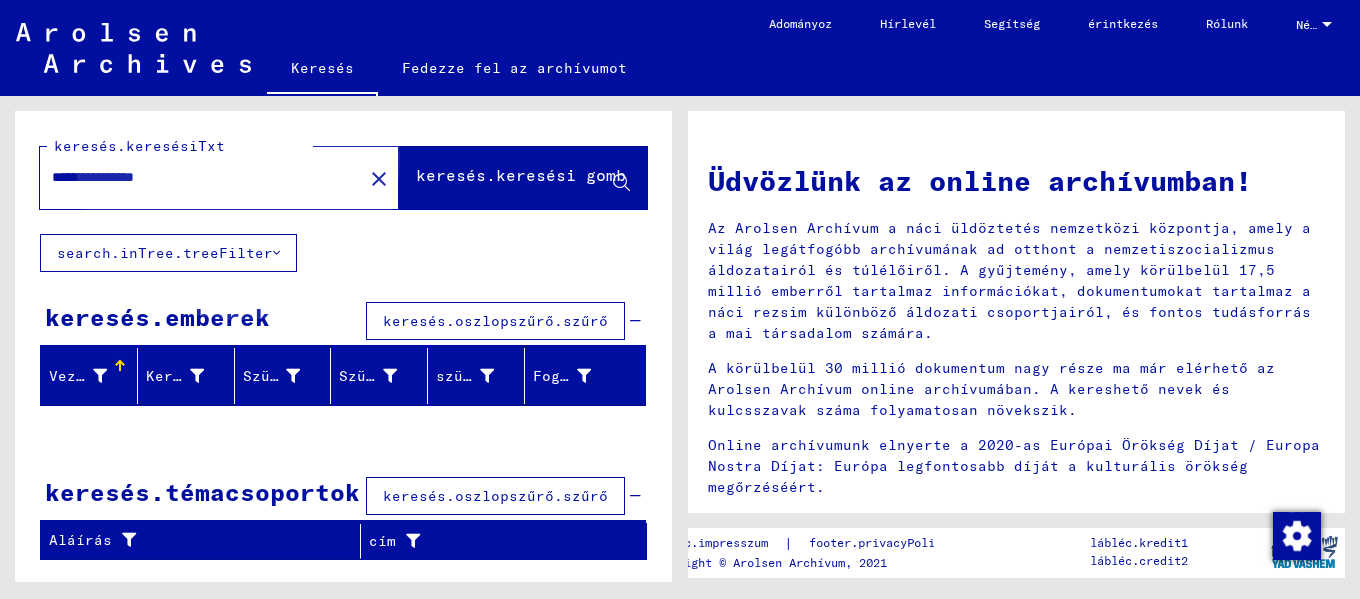 click on "keresés.keresési gomb" at bounding box center [521, 175] 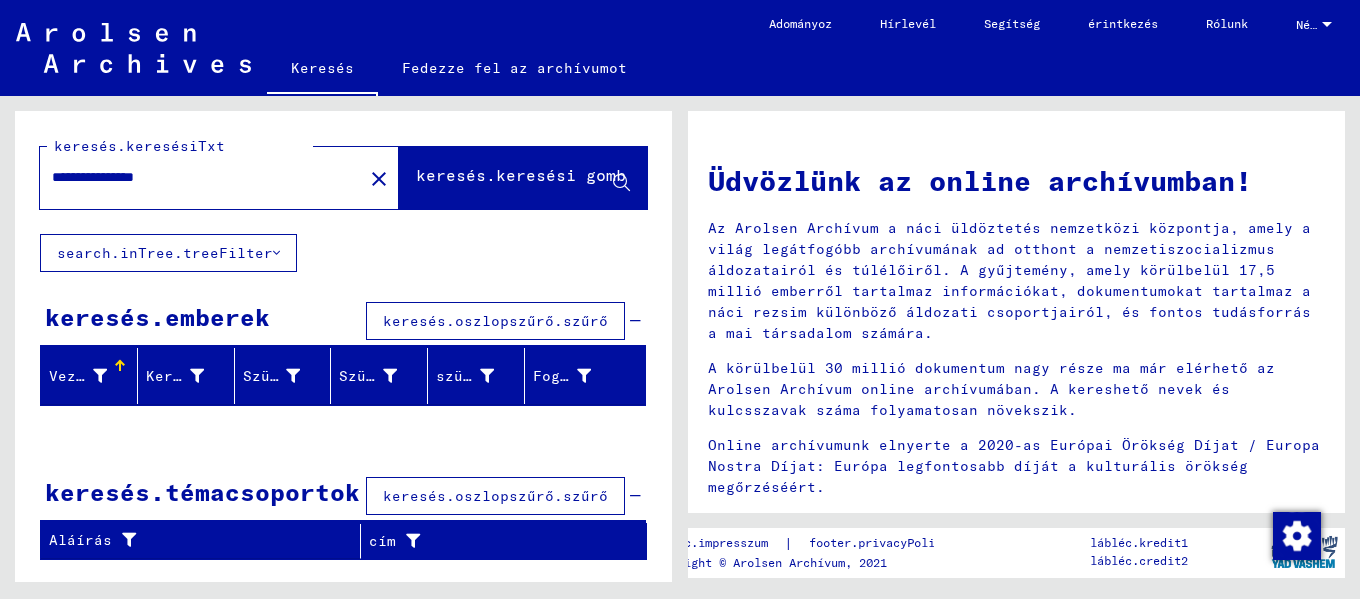 click on "search.inTree.treeFilter" at bounding box center [165, 253] 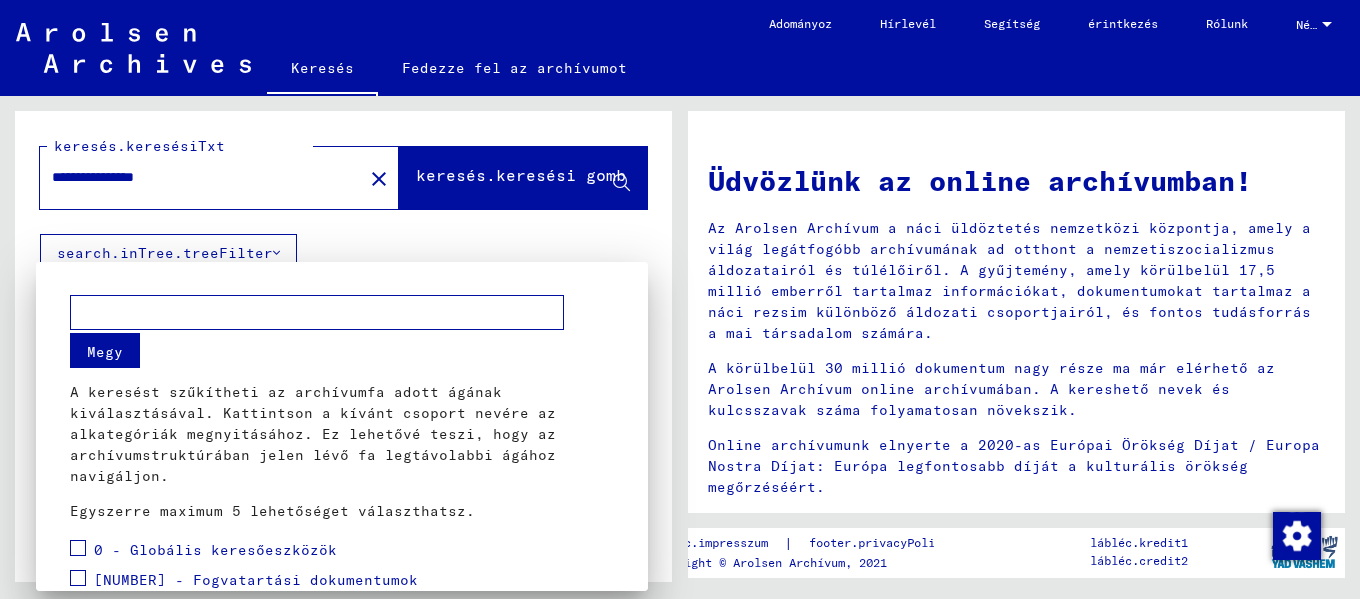 click on "Megy A keresést szűkítheti az archívumfa adott ágának kiválasztásával. Kattintson a kívánt csoport nevére az alkategóriák megnyitásához. Ez lehetővé teszi, hogy az archívumstruktúrában jelen lévő fa legtávolabbi ágához navigáljon.
Egyszerre maximum 5 lehetőséget választhatsz.
0 - Globális keresőeszközök      1 - Fogvatartási dokumentumok      2. Külföldiek és német üldözöttek regisztrációja közintézmények, biztosítótársaságok és vállalatok által (1939 - 1947)      3. A lakóhelyüket elhagyni kényszerült személyek, gyermekek és eltűnt személyek nyilvántartása és nyilvántartása      4. Az NSDAP különleges létesítményei és intézkedései      5. Halálmenetek, ismeretlen halottak azonosítása és náci perek      6. Az ITS és elődeinek dokumentumai      7 - Dokumentumszerzésből származó levéltári anyagok<br>      8 - Magánszemélyek gyűjteményei és kis archívumok    Visszaállítás Jelentkezés" at bounding box center [342, 426] 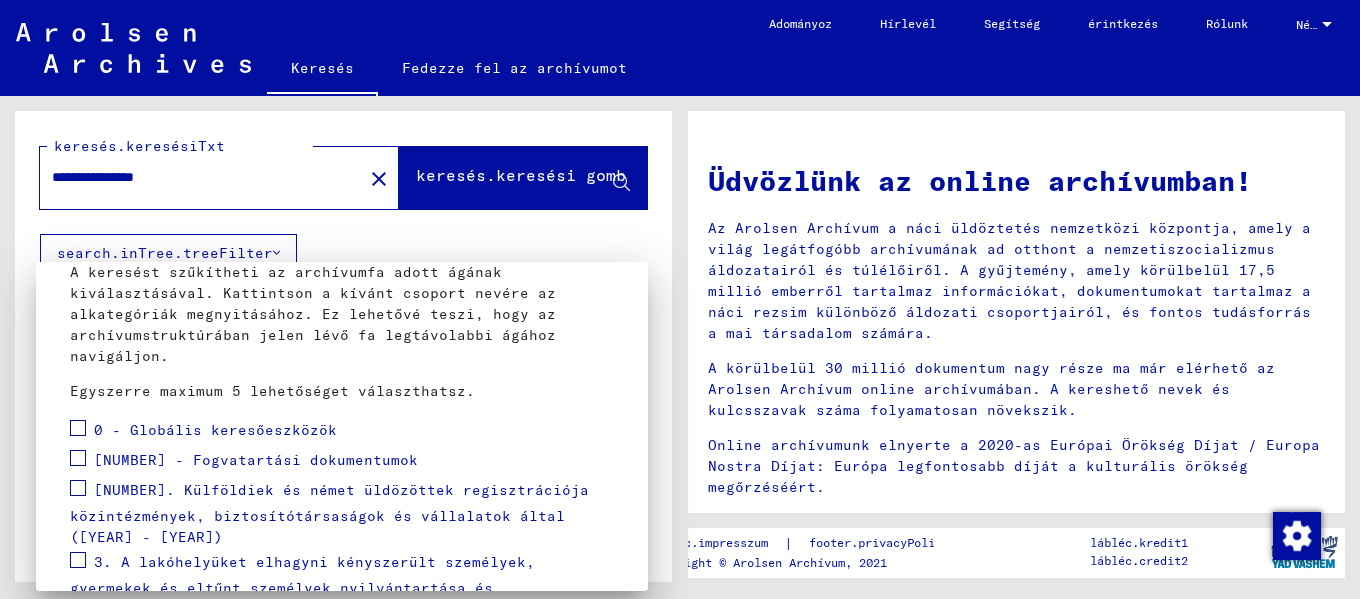scroll, scrollTop: 160, scrollLeft: 0, axis: vertical 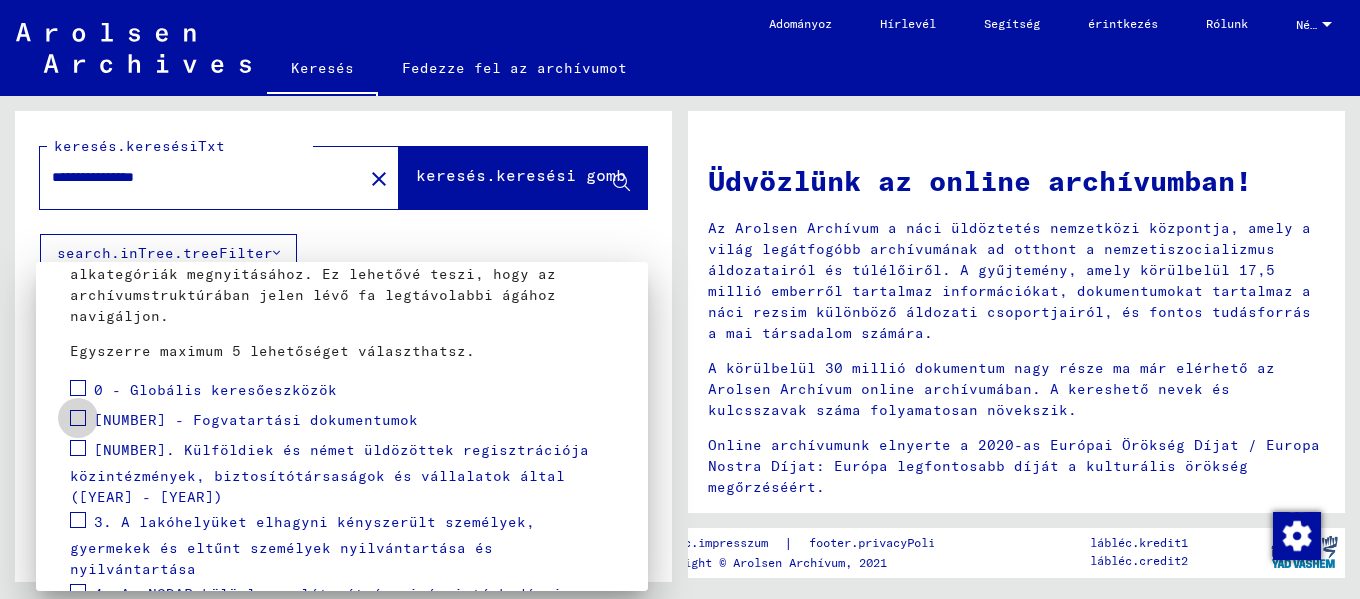 click at bounding box center (78, 418) 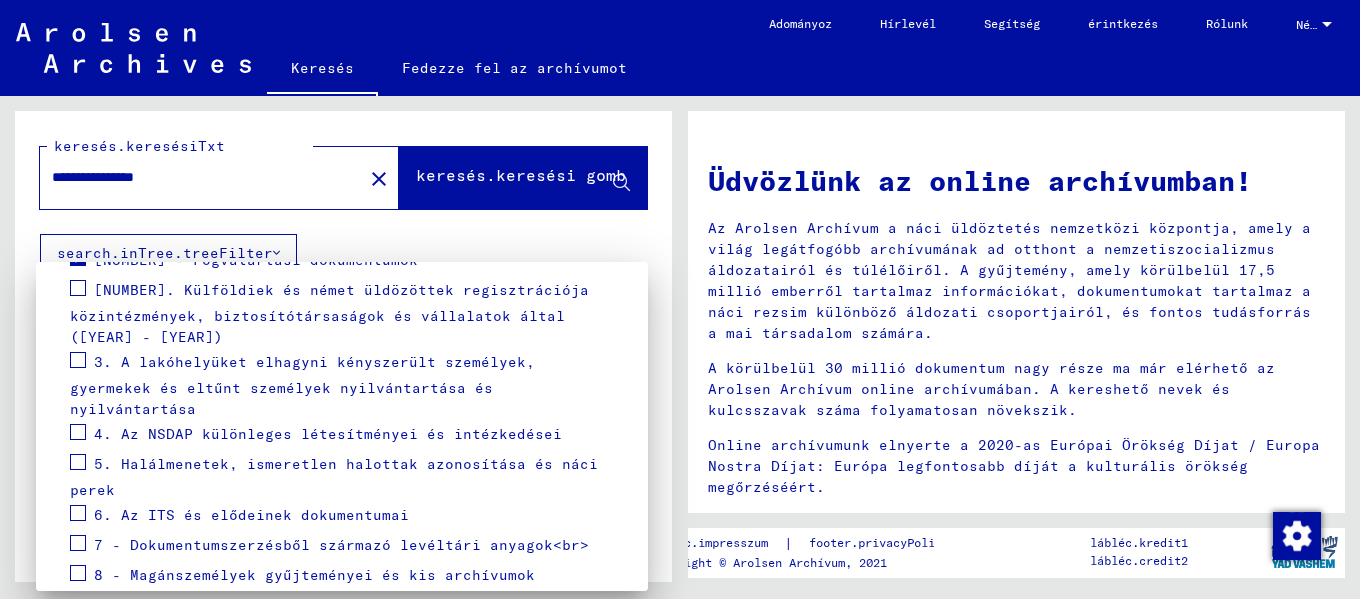 scroll, scrollTop: 360, scrollLeft: 0, axis: vertical 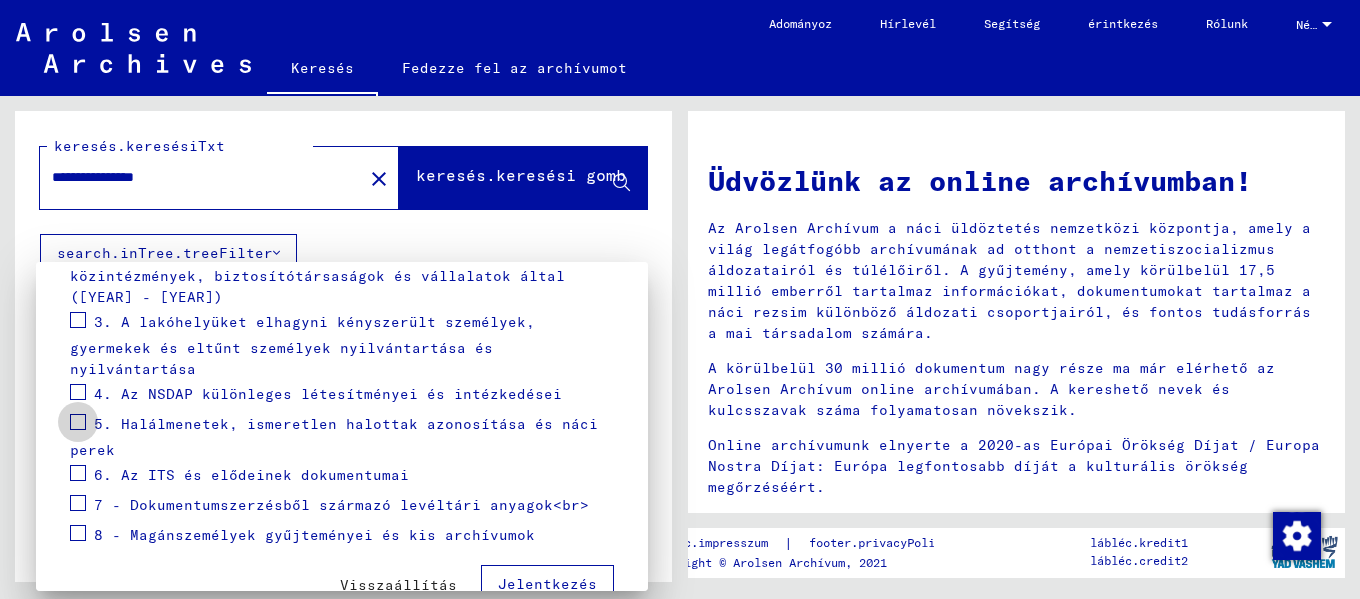 click at bounding box center (78, 422) 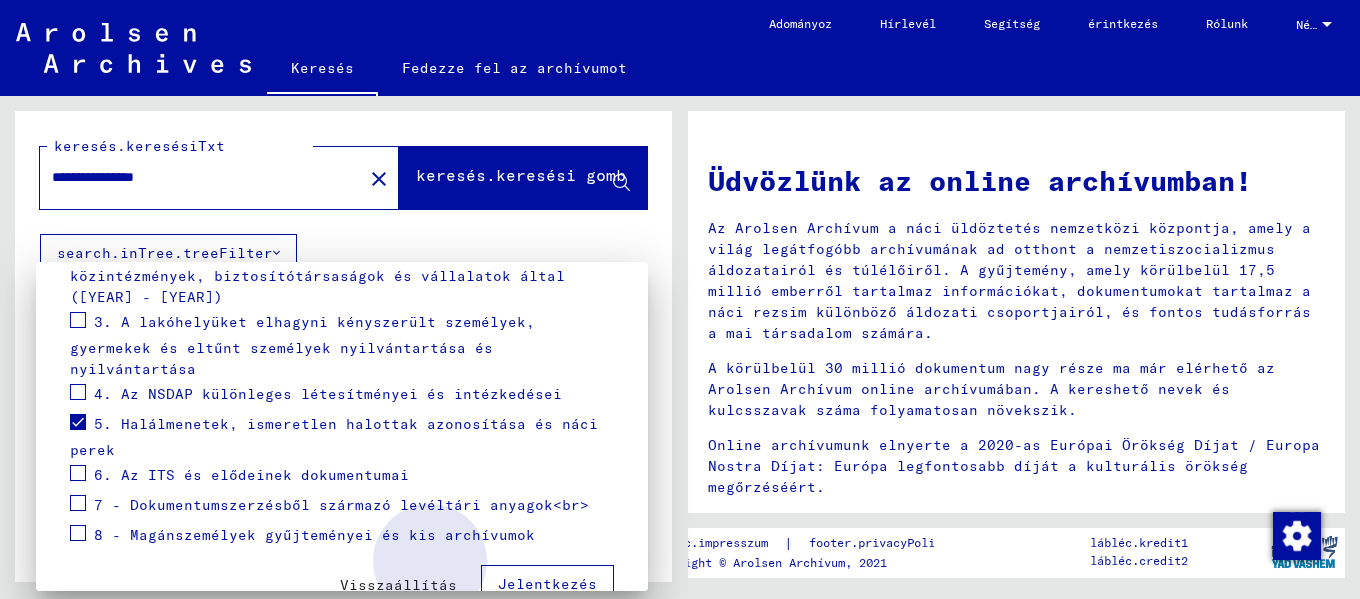 click on "Jelentkezés" at bounding box center (547, 584) 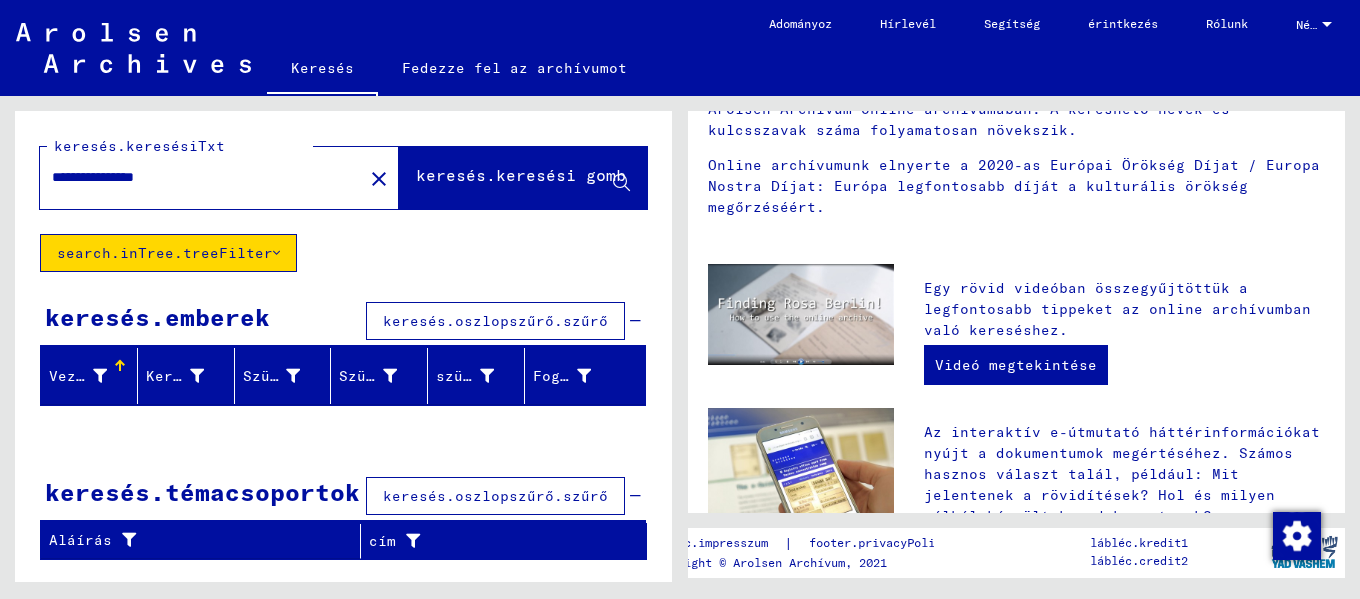 scroll, scrollTop: 320, scrollLeft: 0, axis: vertical 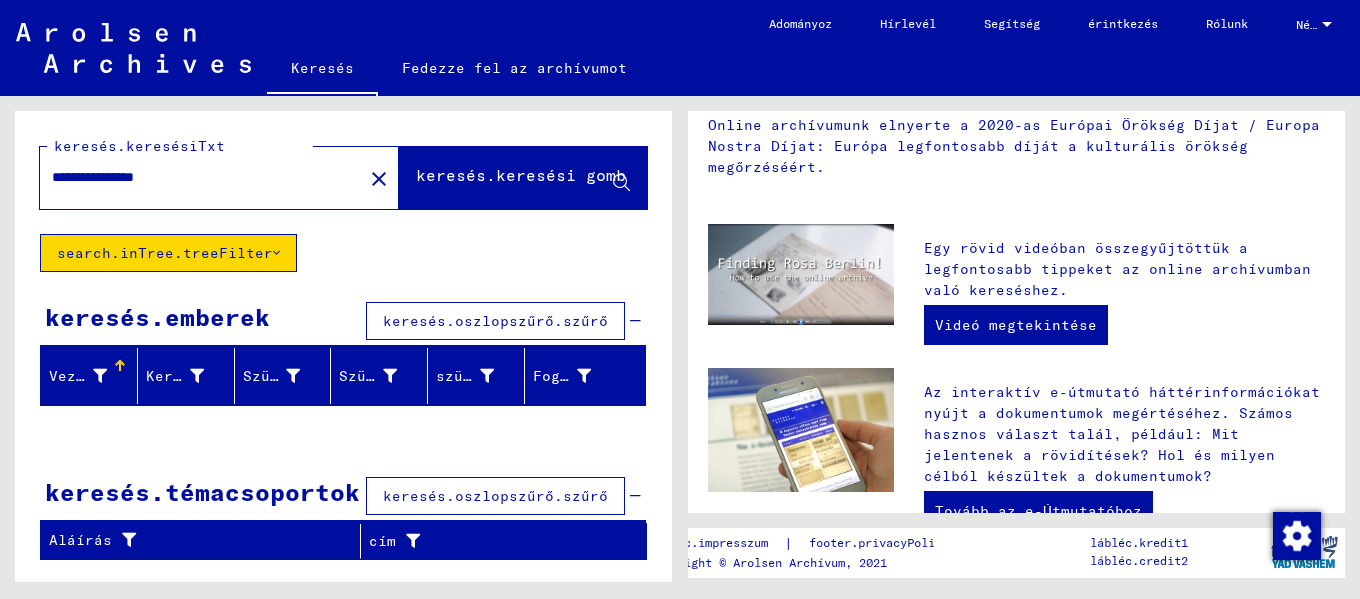 click on "**********" at bounding box center [340, 339] 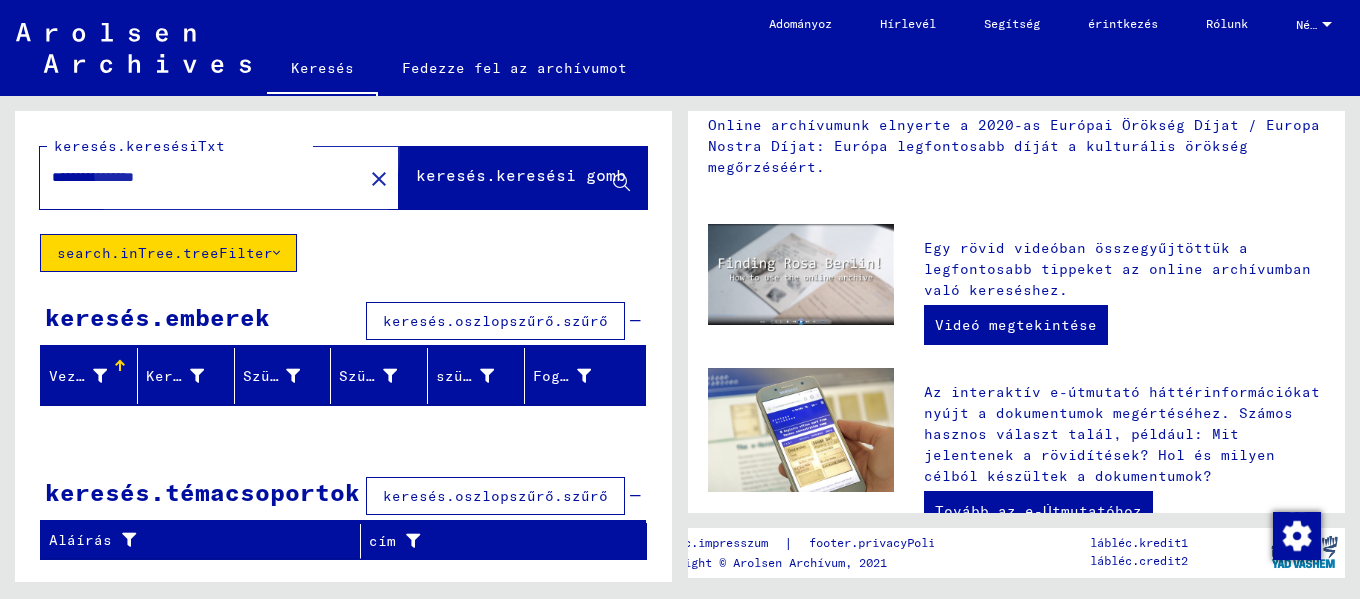 click on "keresés.keresési gomb" at bounding box center (521, 175) 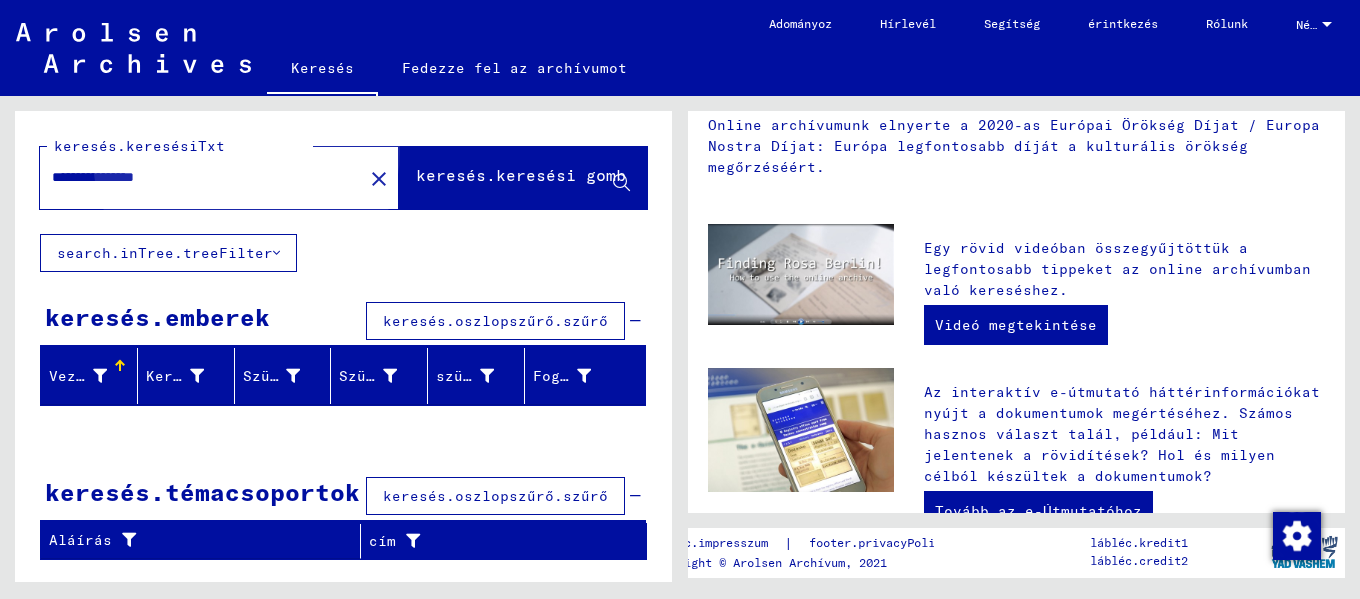 click on "keresés.keresési gomb" at bounding box center (521, 175) 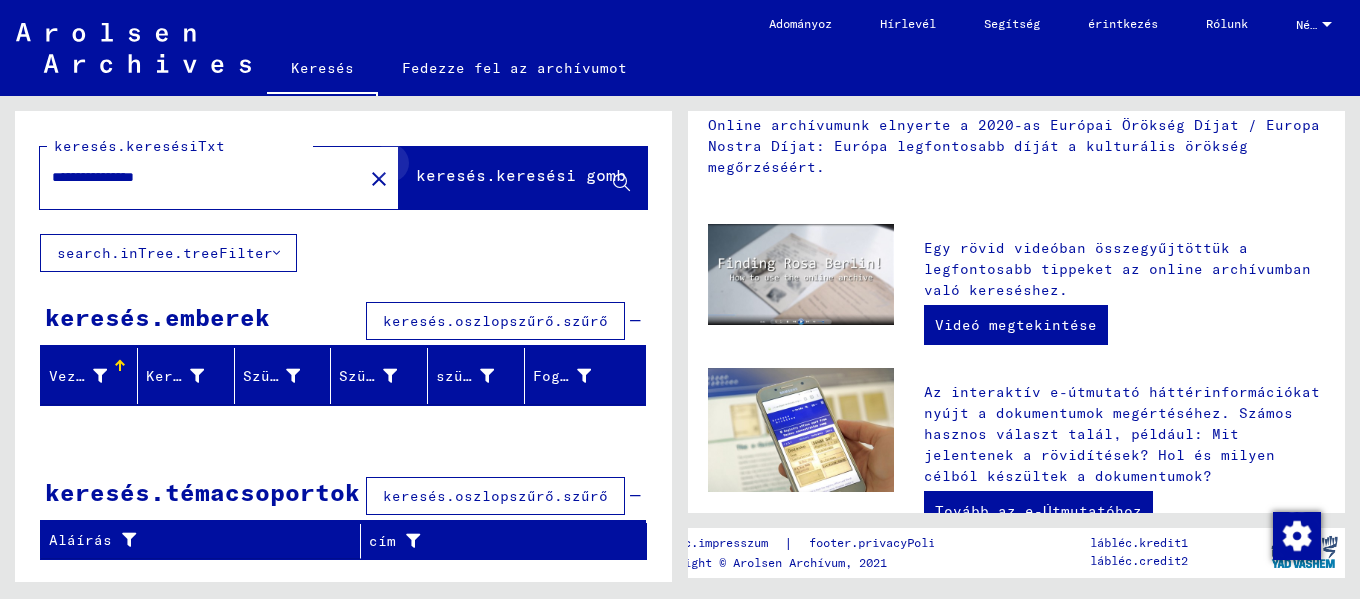 click at bounding box center [621, 183] 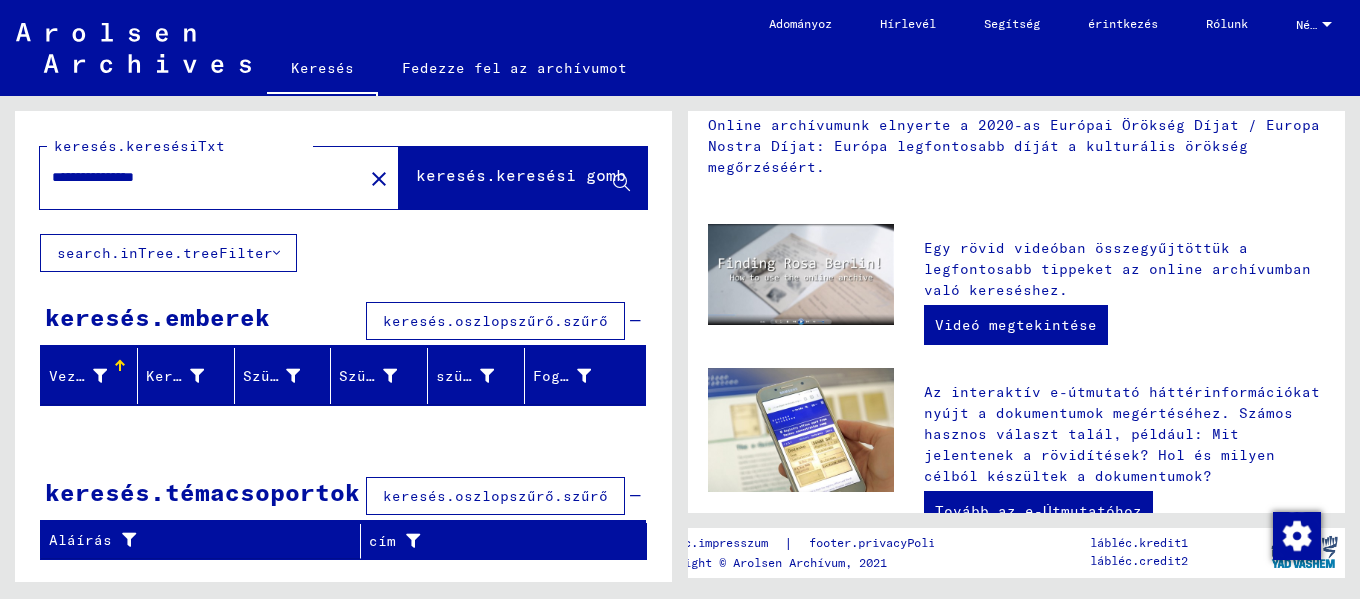 click on "**********" at bounding box center [195, 177] 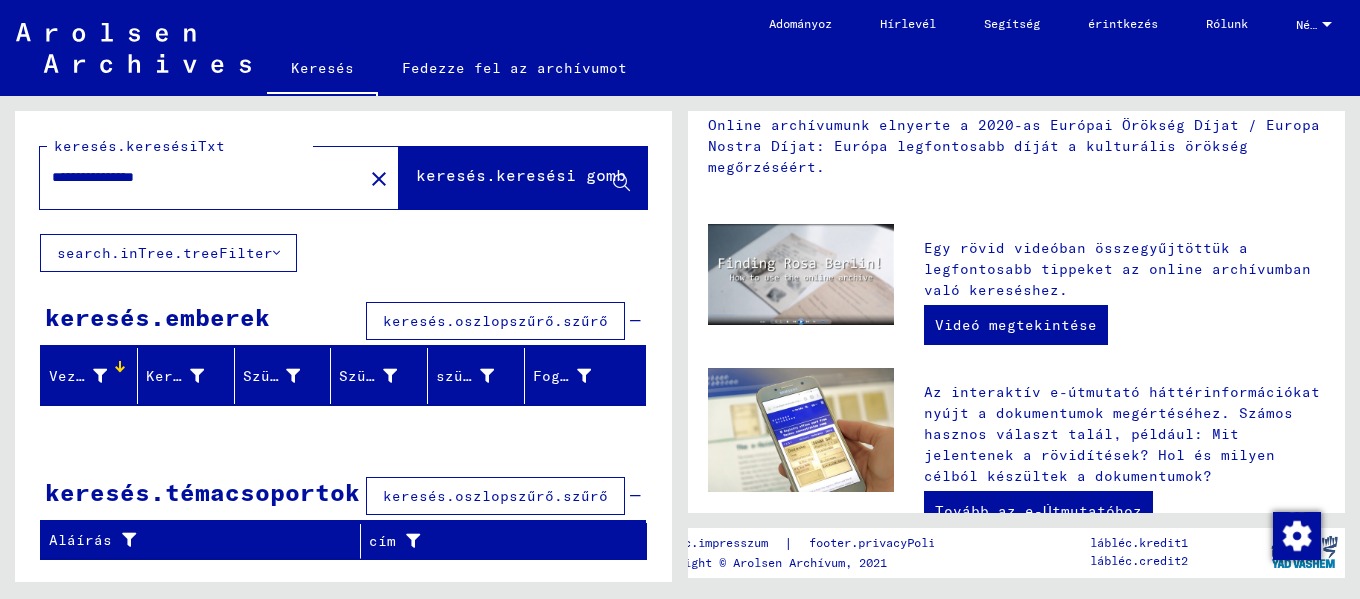 click on "search.inTree.treeFilter" at bounding box center [165, 253] 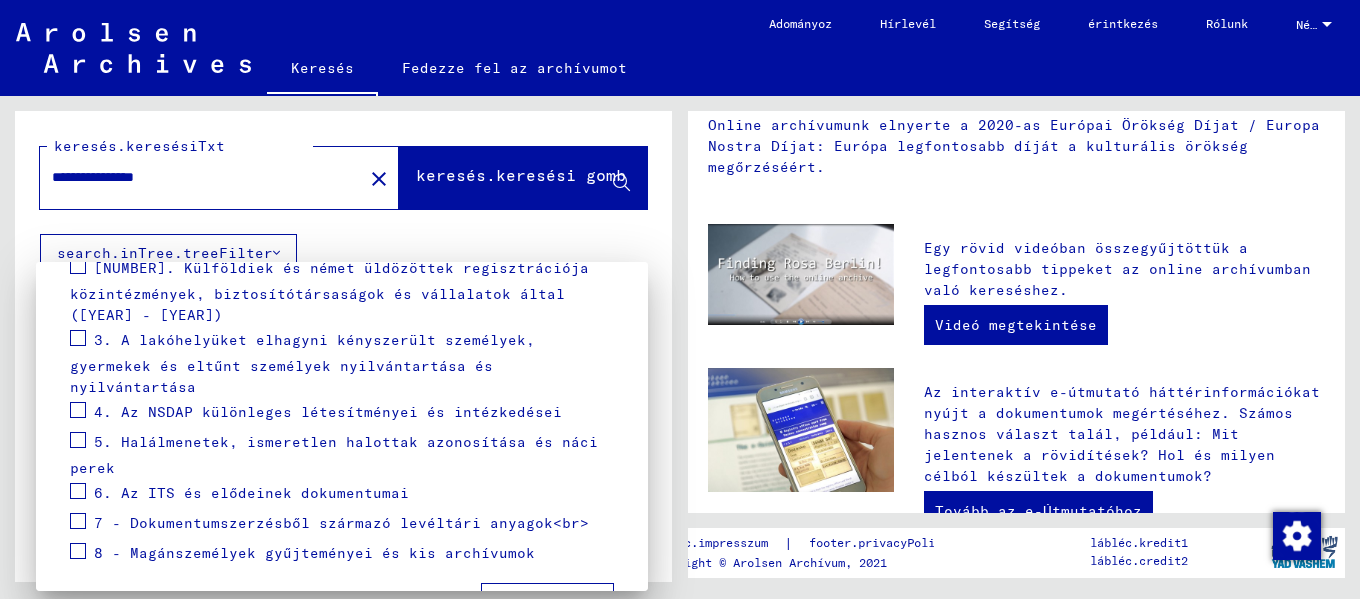 scroll, scrollTop: 360, scrollLeft: 0, axis: vertical 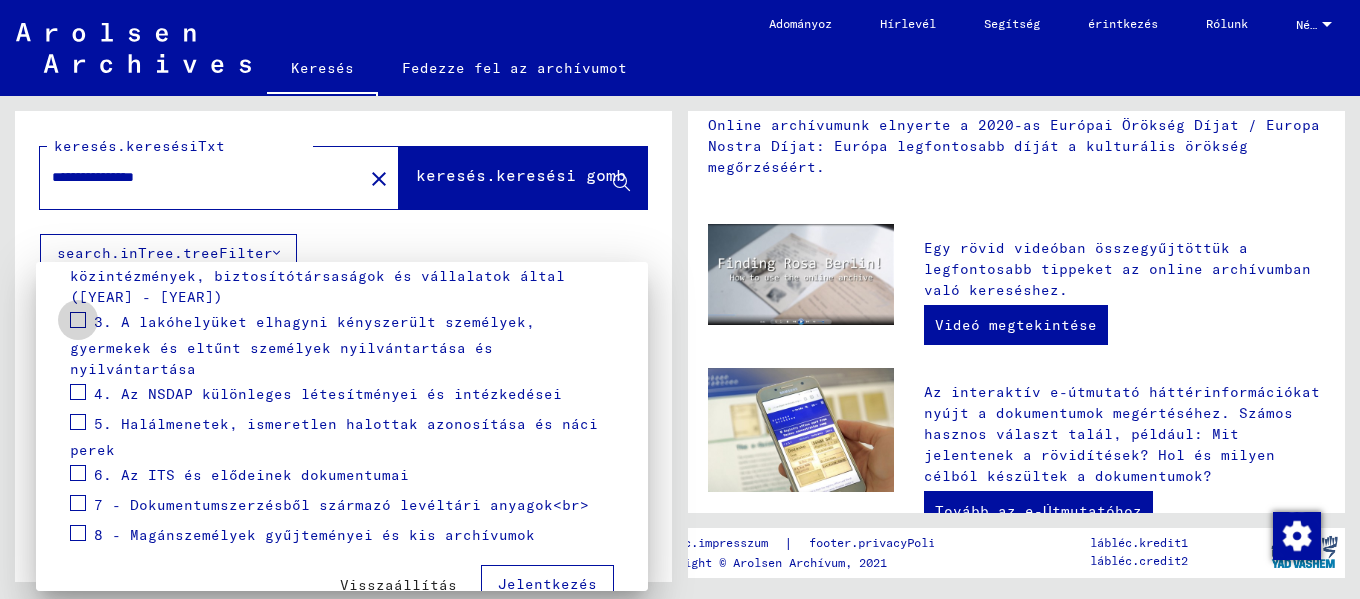 click at bounding box center [78, 320] 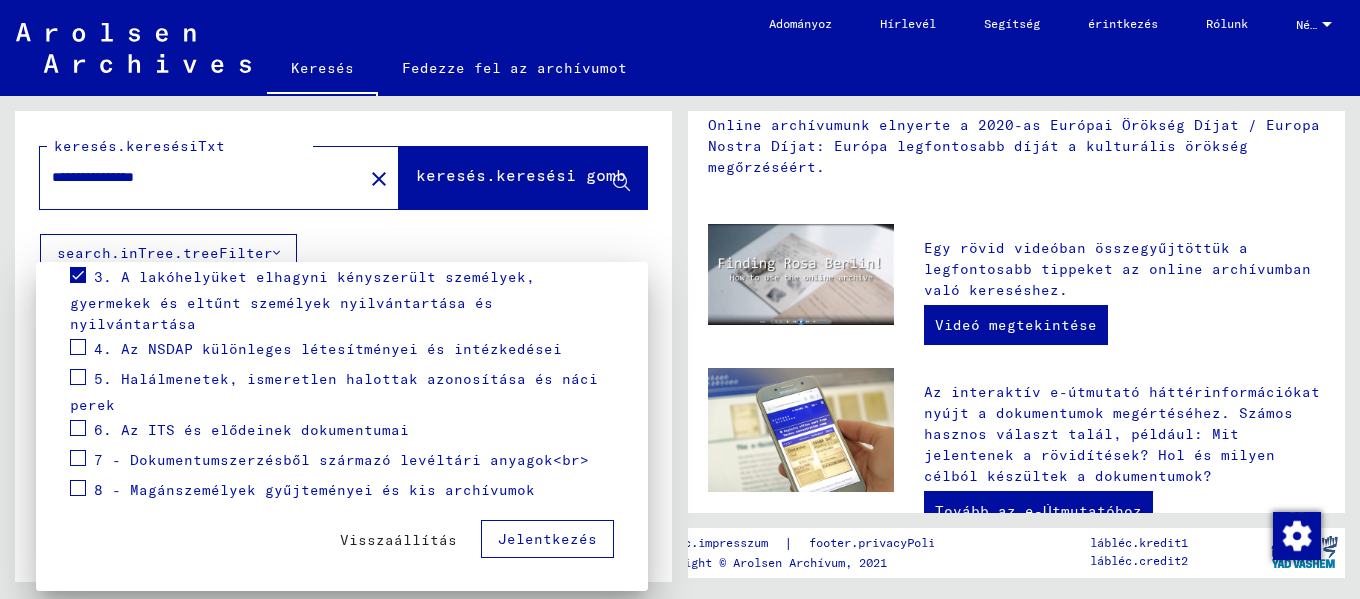 scroll, scrollTop: 406, scrollLeft: 0, axis: vertical 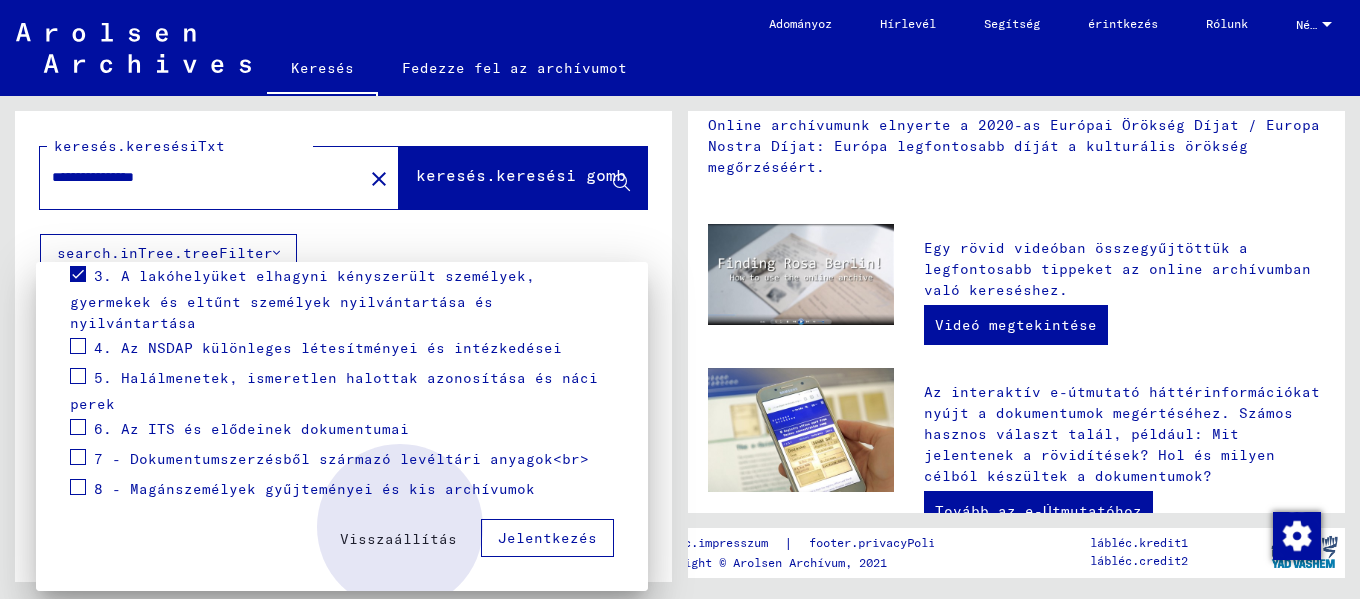 click on "Jelentkezés" at bounding box center (547, 538) 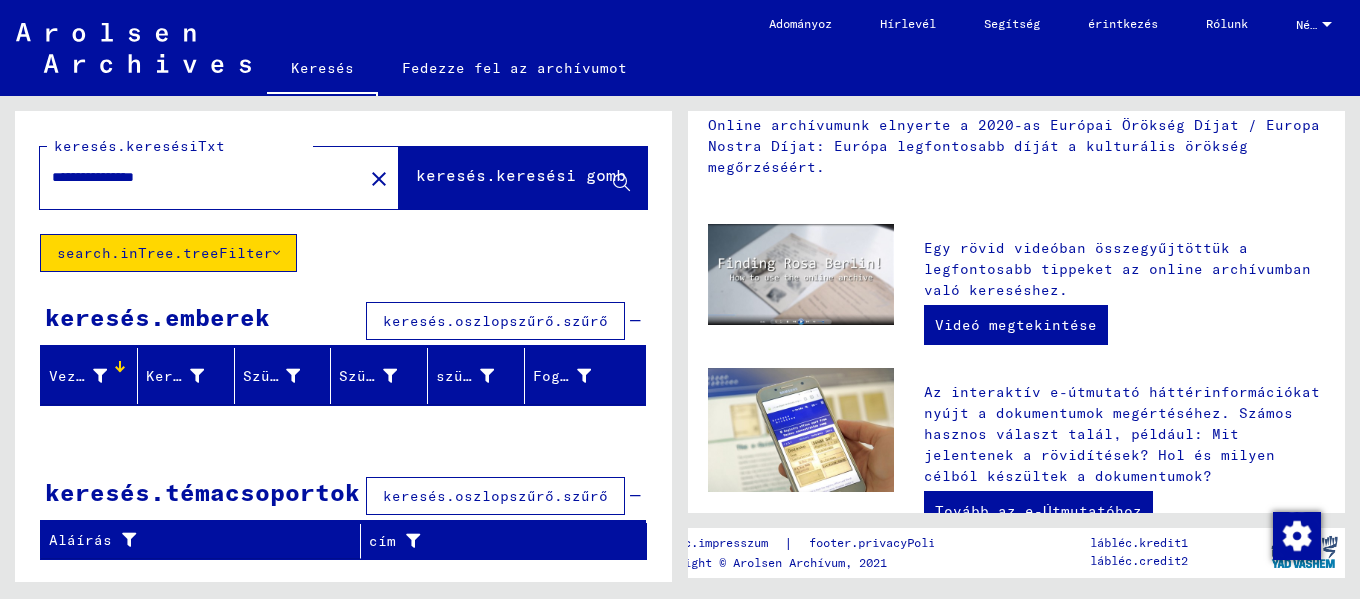 click on "**********" at bounding box center (680, 299) 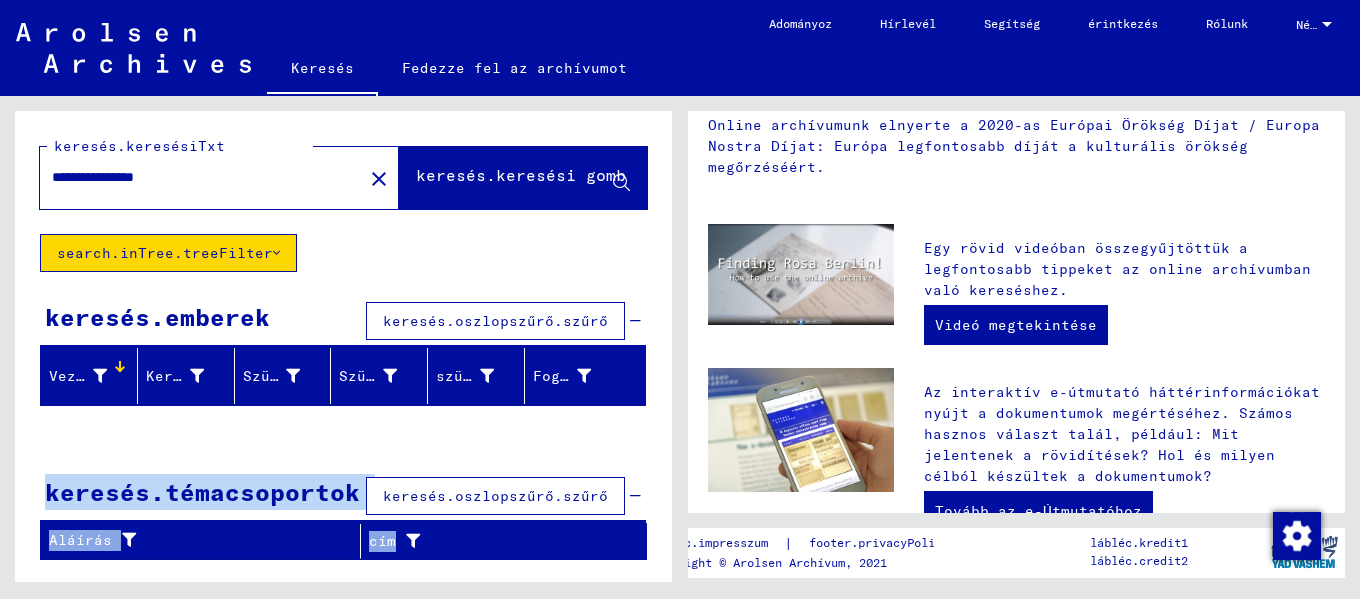 drag, startPoint x: 1350, startPoint y: 588, endPoint x: 653, endPoint y: 398, distance: 722.4327 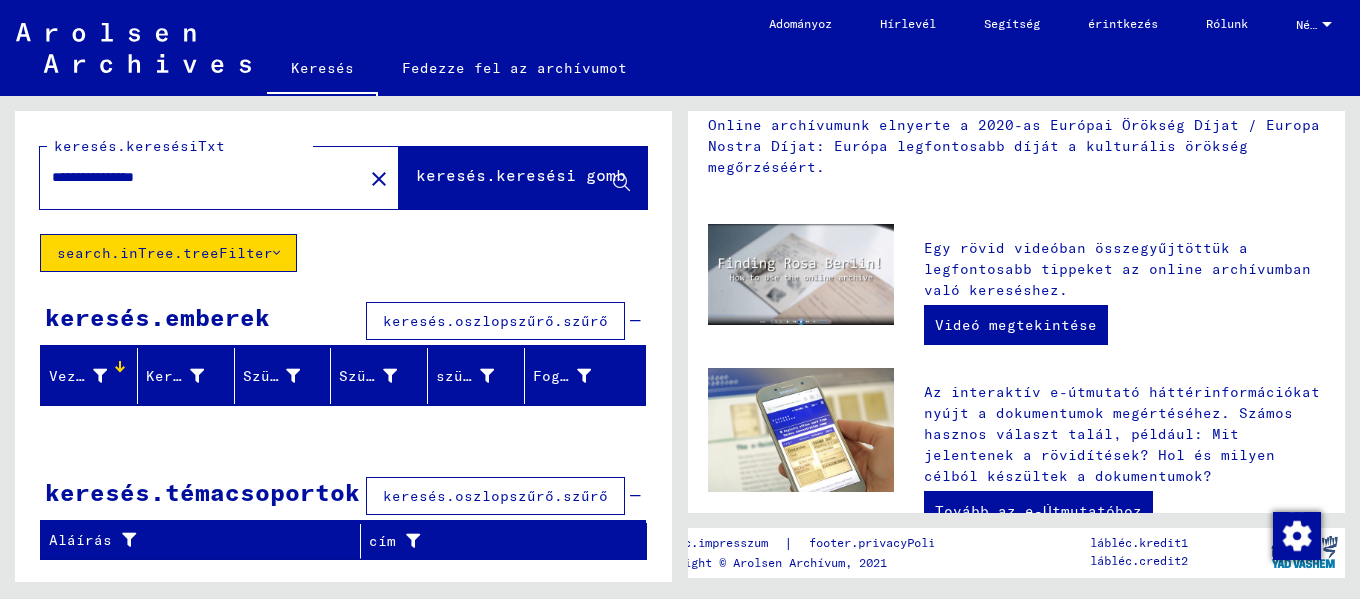 click on "keresés.emberek" at bounding box center [157, 317] 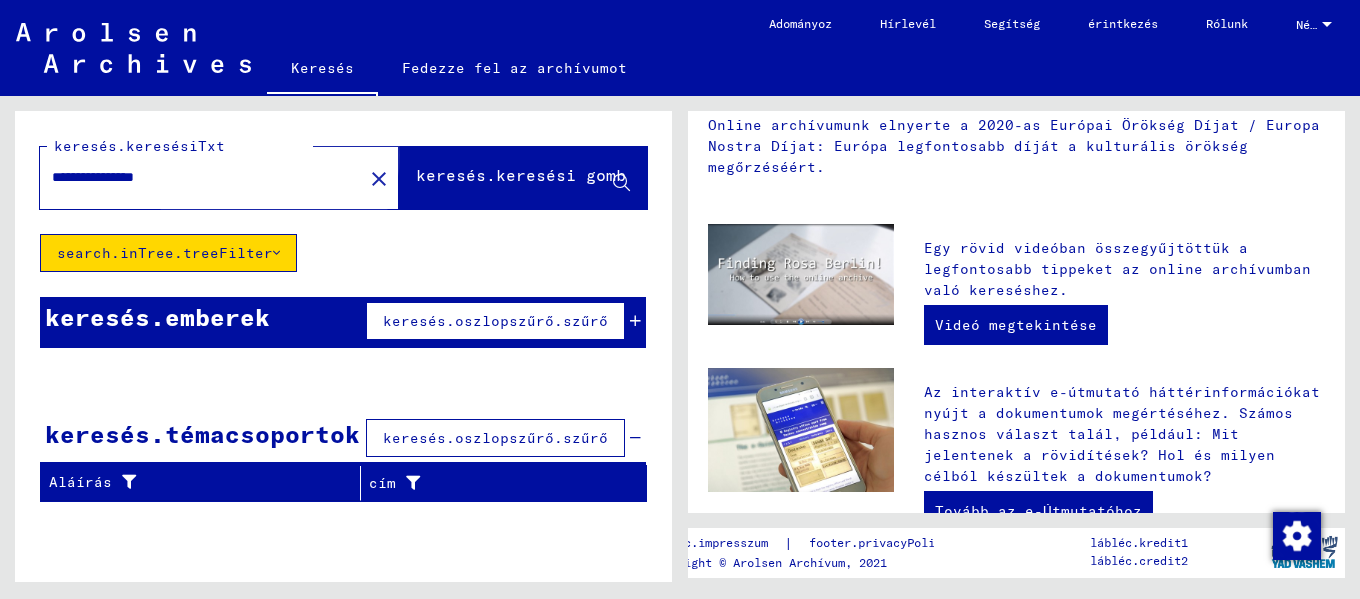 click on "keresés.keresési gomb" at bounding box center [521, 175] 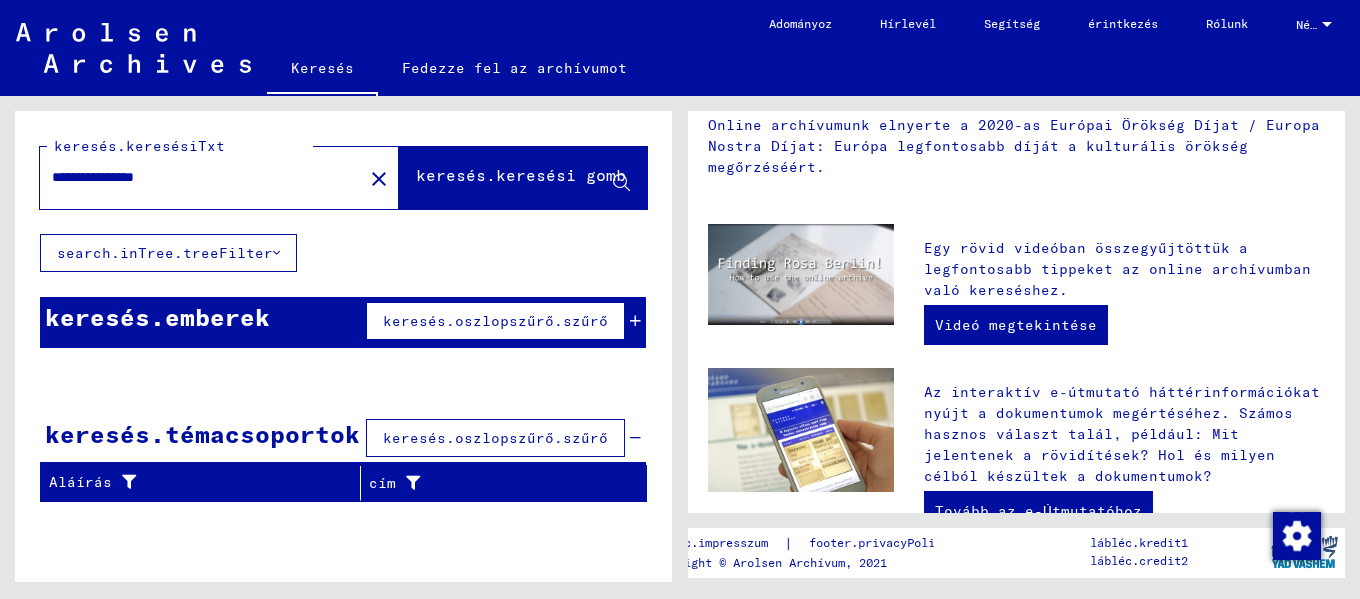 click at bounding box center (276, 253) 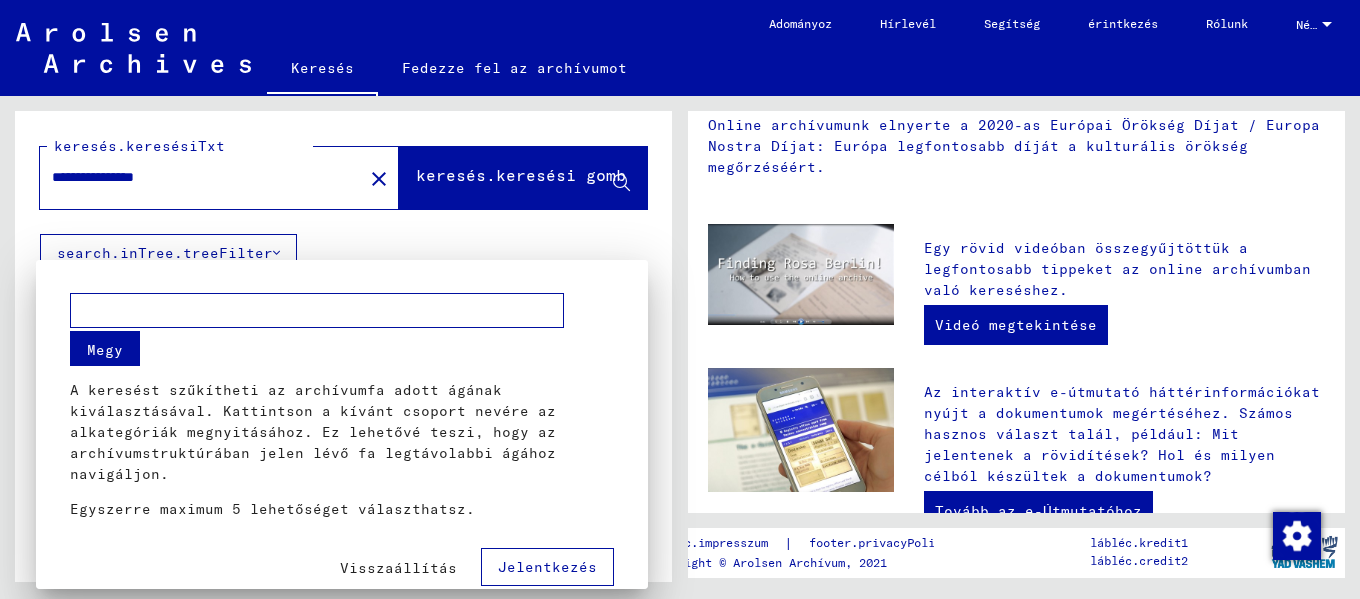 click at bounding box center [680, 299] 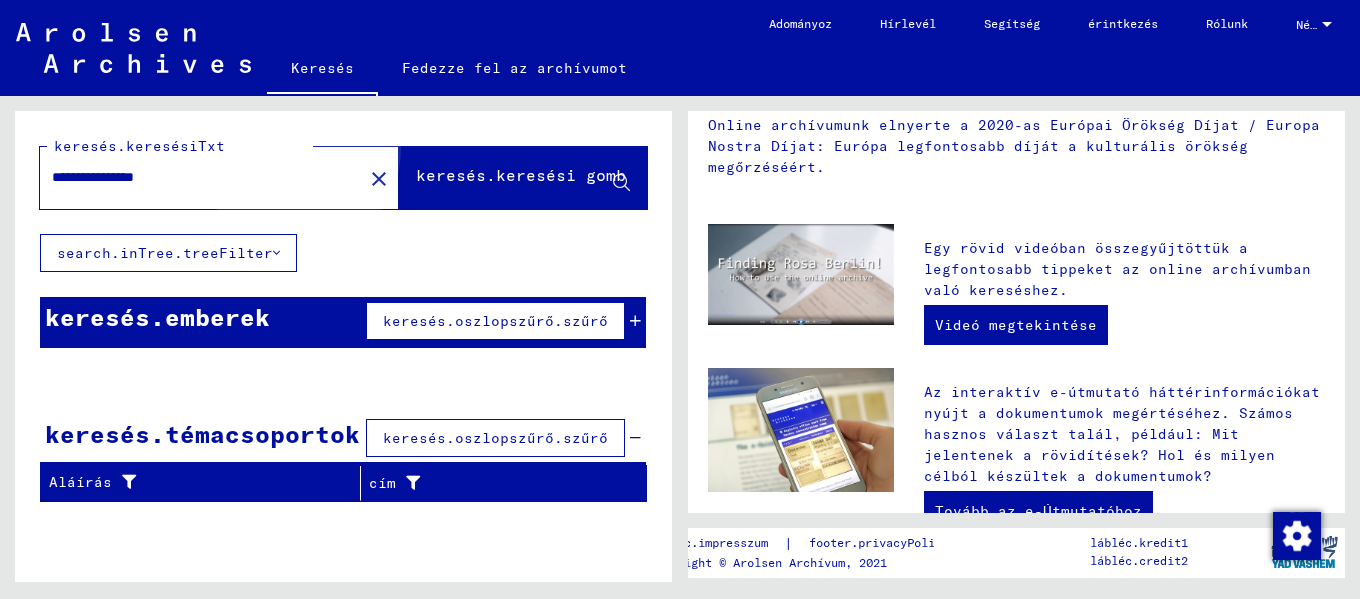 click on "keresés.keresési gomb" at bounding box center (521, 175) 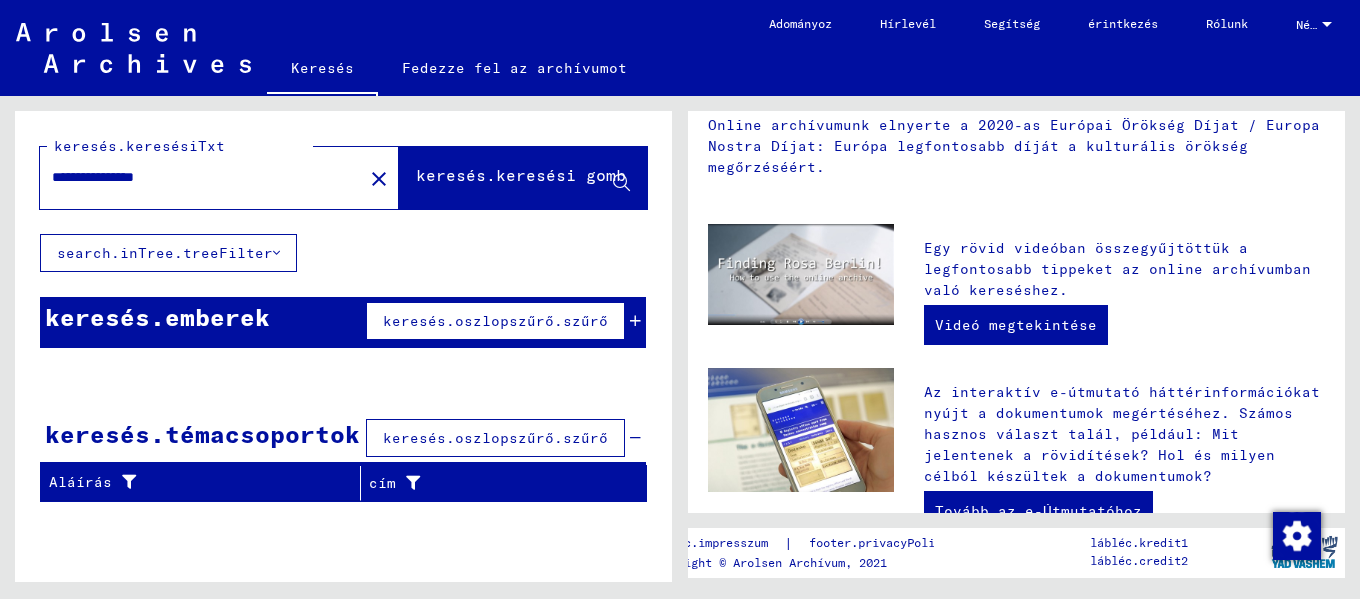 click on "**********" at bounding box center [189, 177] 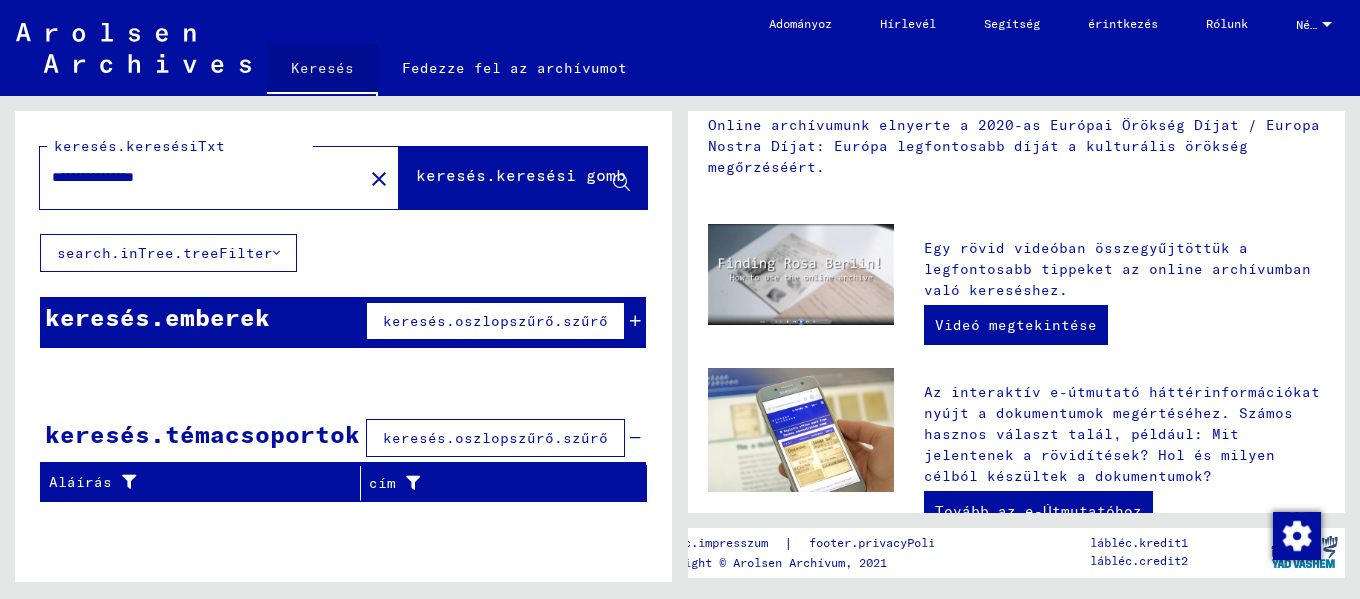 click on "Keresés" at bounding box center (322, 68) 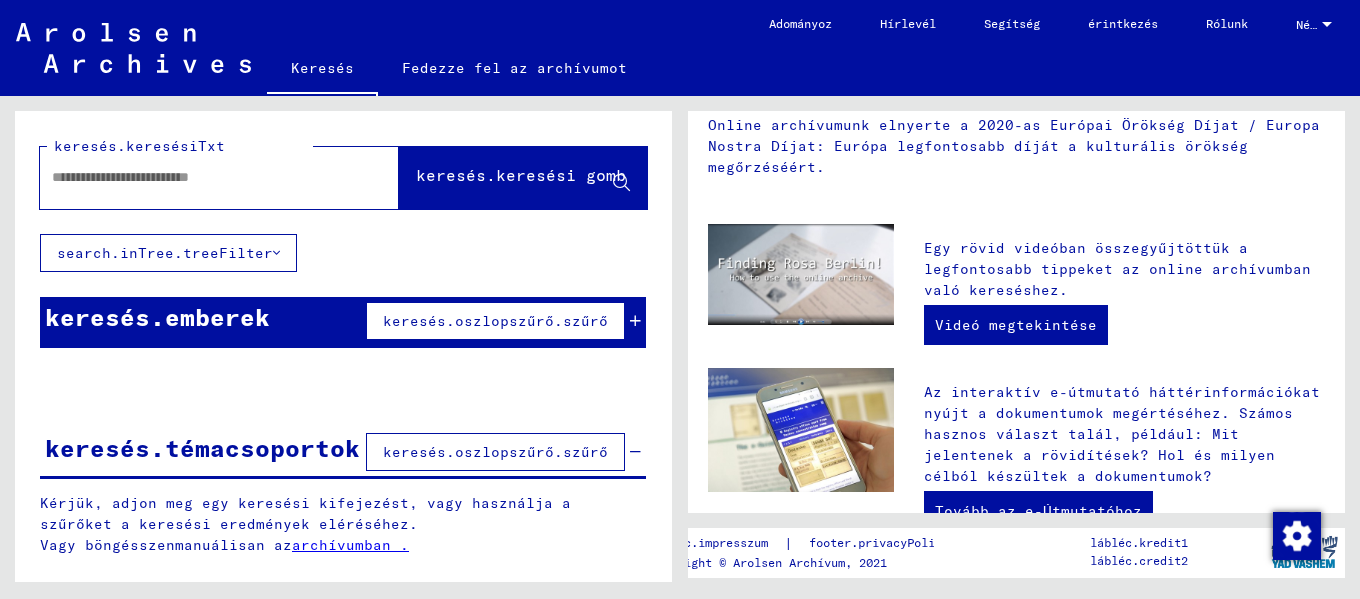 click on "archívumban ." at bounding box center (350, 545) 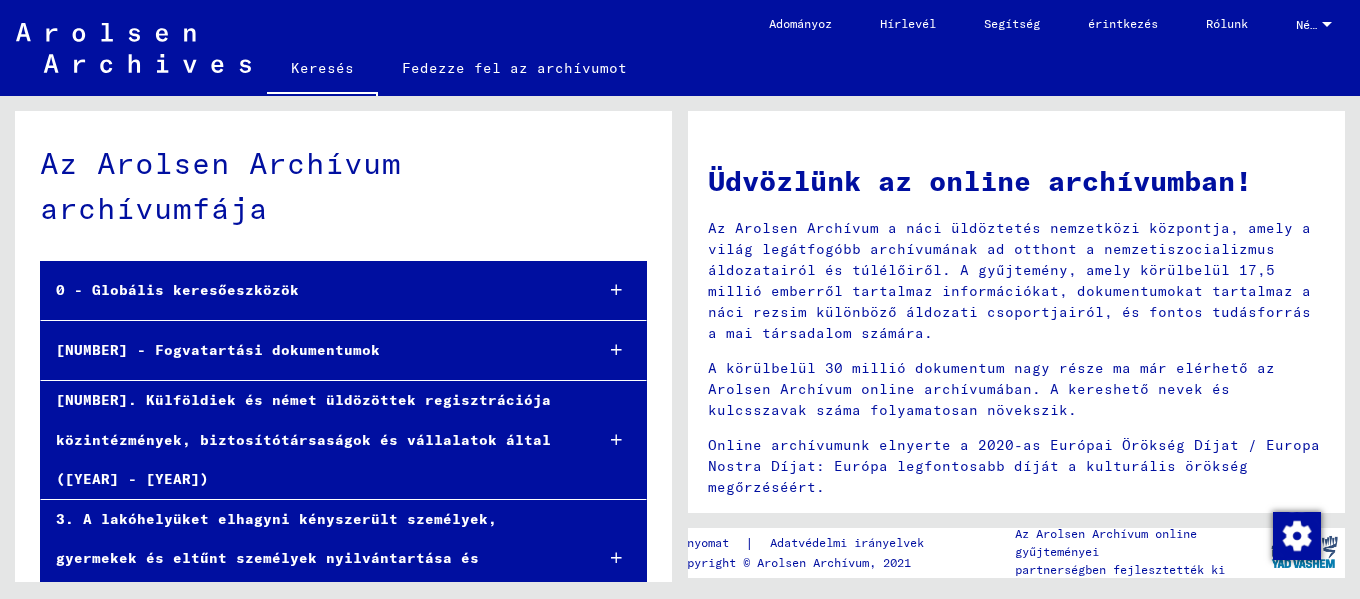 click on "[NUMBER] - Fogvatartási dokumentumok" at bounding box center [218, 350] 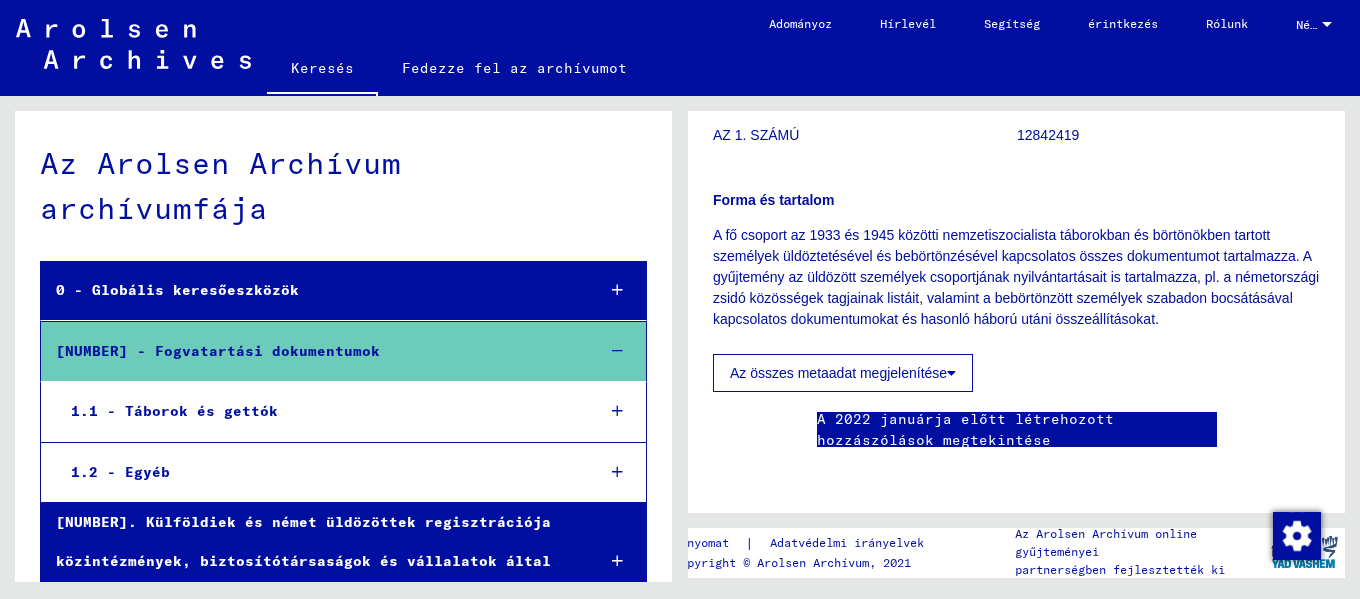scroll, scrollTop: 1120, scrollLeft: 0, axis: vertical 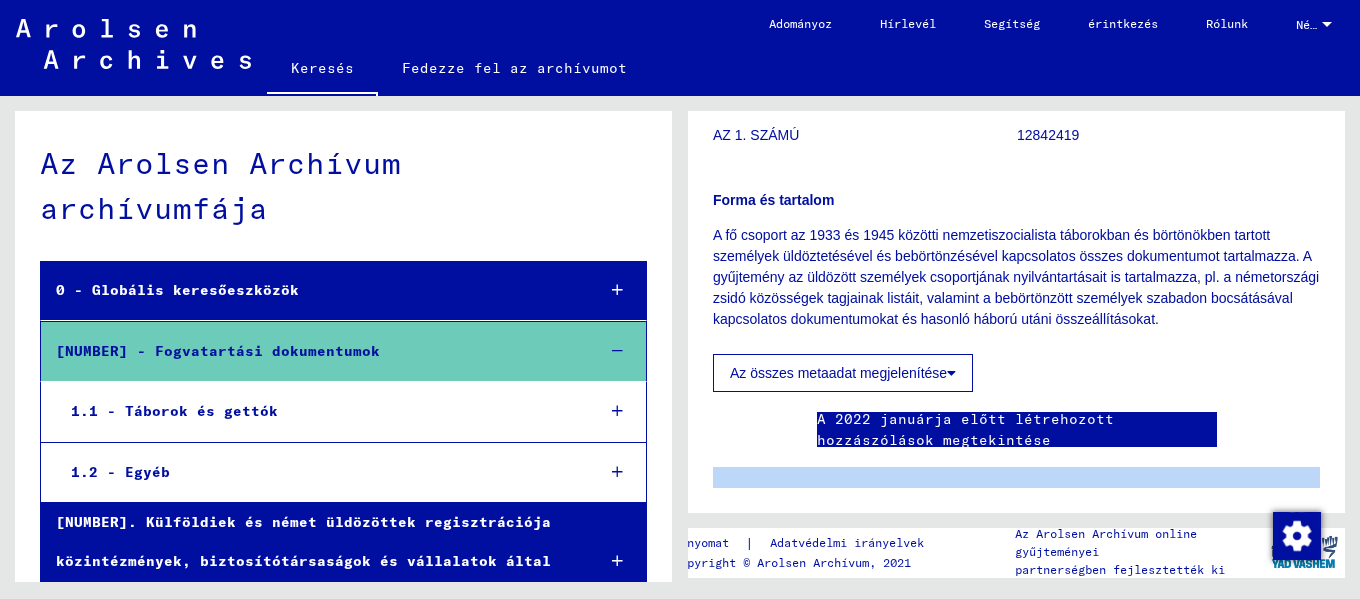 click on "fogva tartási dokumentumok aláírás AZ 1. SZÁMÚ Dokumentumok száma [NUMBER] Forma és tartalom A fő csoport az 1933 és 1945 közötti nemzetiszocialista táborokban és börtönökben tartott személyek üldöztetésével és bebörtönzésével kapcsolatos összes dokumentumot tartalmazza. A gyűjtemény az üldözött személyek csoportjának nyilvántartásait is tartalmazza, pl. a németországi zsidó közösségek tagjainak listáit, valamint a bebörtönzött személyek szabadon bocsátásával kapcsolatos dokumentumokat és hasonló háború utáni összeállításokat. Az összes metaadat megjelenítése lenyomat | Adatvédelmi irányelvek Copyright © Arolsen Archívum, 2021 Az Arolsen Archívum online gyűjteményei partnerségben fejlesztették ki" at bounding box center (340, 339) 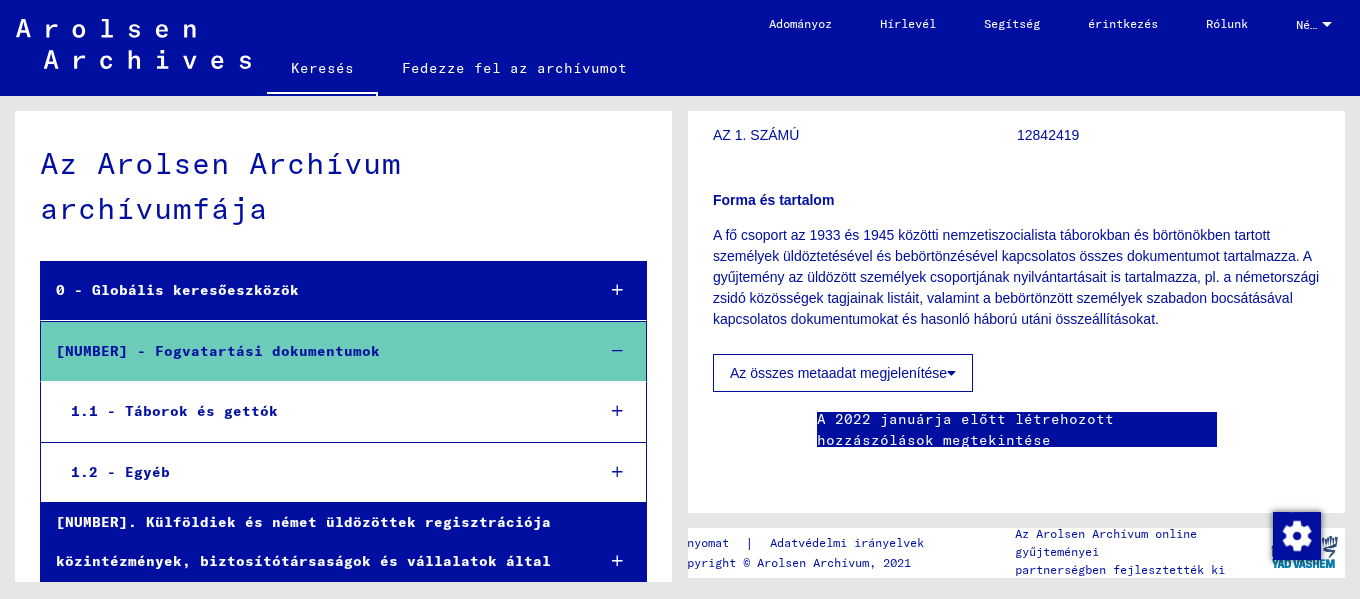 click on "fogva tartási dokumentumok aláírás AZ [NUMBER]. SZÁMÚ Dokumentumok száma [NUMBER] Forma és tartalom A fő csoport az [YEAR] és [YEAR] közötti nemzetiszocialista táborokban és börtönökben tartott személyek üldöztetésével és bebörtönzésével kapcsolatos összes dokumentumot tartalmazza. A gyűjtemény az üldözött személyek csoportjának nyilvántartásait is tartalmazza, pl. a németországi zsidó közösségek tagjainak listáit, valamint a bebörtönzött személyek szabadon bocsátásával kapcsolatos dokumentumokat és hasonló háború utáni összeállításokat. Az összes metaadat megjelenítése A [YEAR] januárja előtt létrehozott hozzászólások megtekintése" at bounding box center [1016, 206] 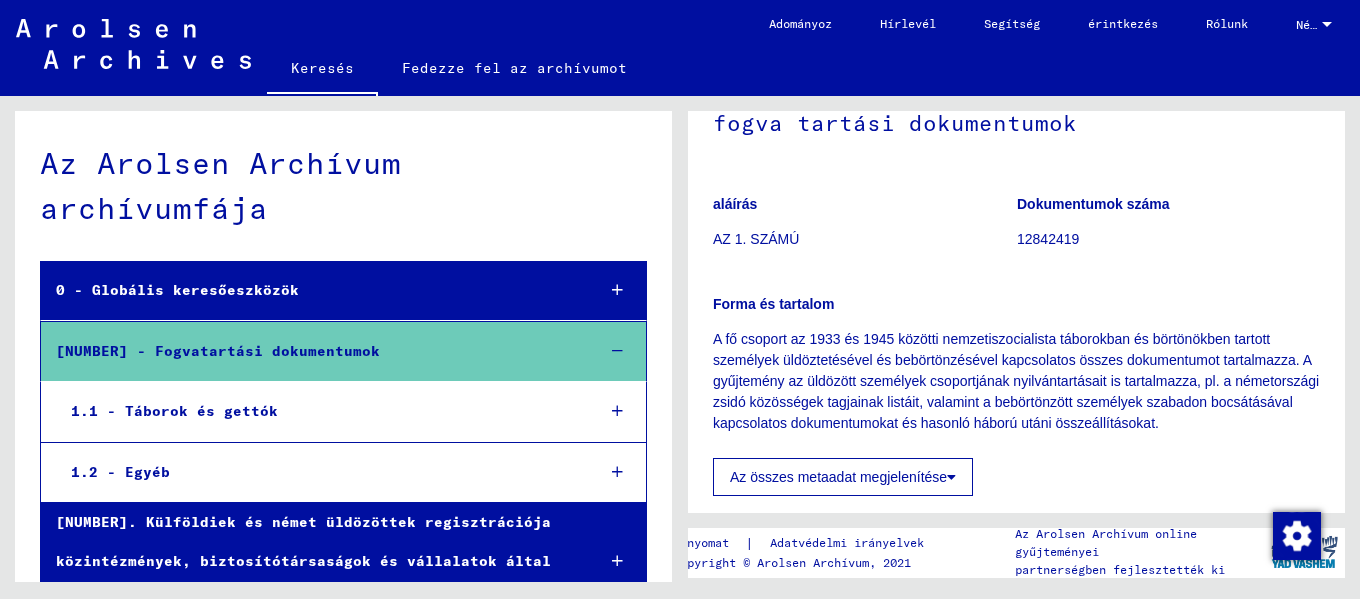 scroll, scrollTop: 80, scrollLeft: 0, axis: vertical 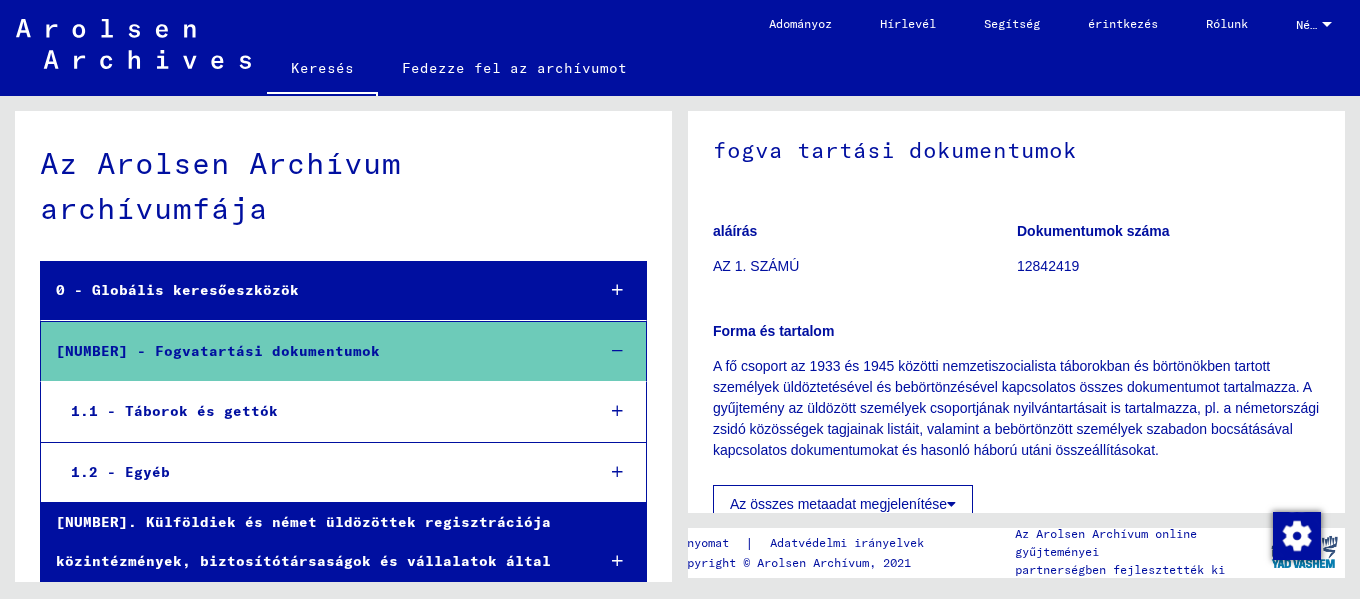 click on "Az összes metaadat megjelenítése" at bounding box center [843, 504] 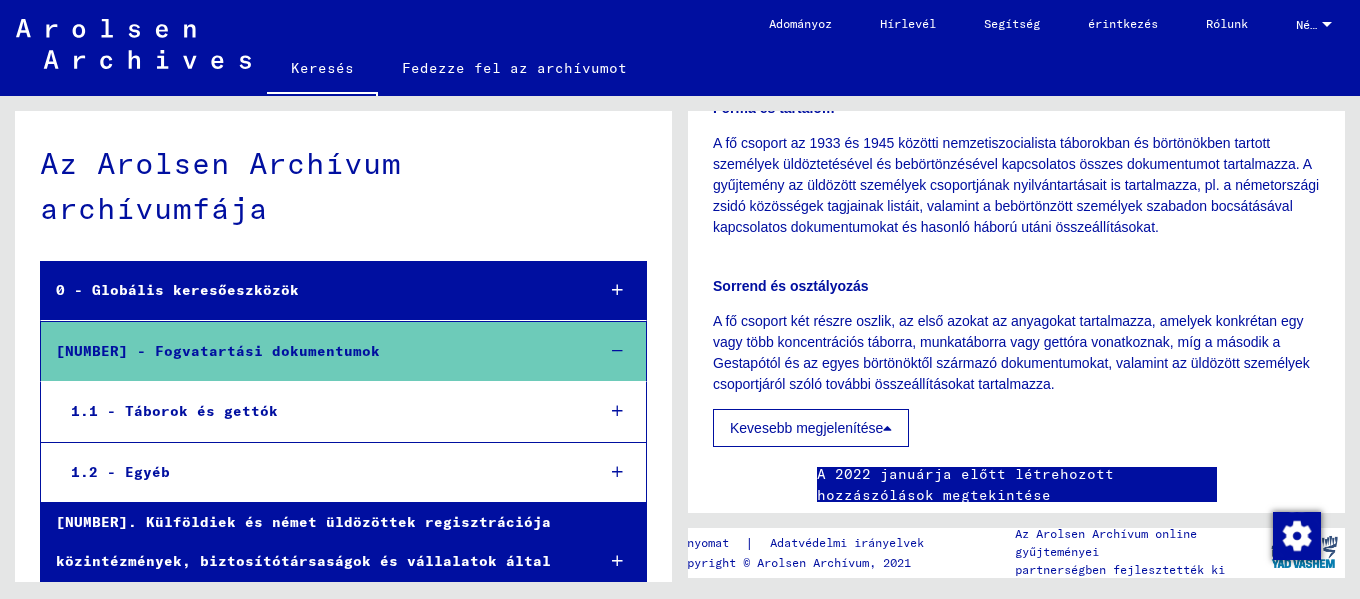 scroll, scrollTop: 320, scrollLeft: 0, axis: vertical 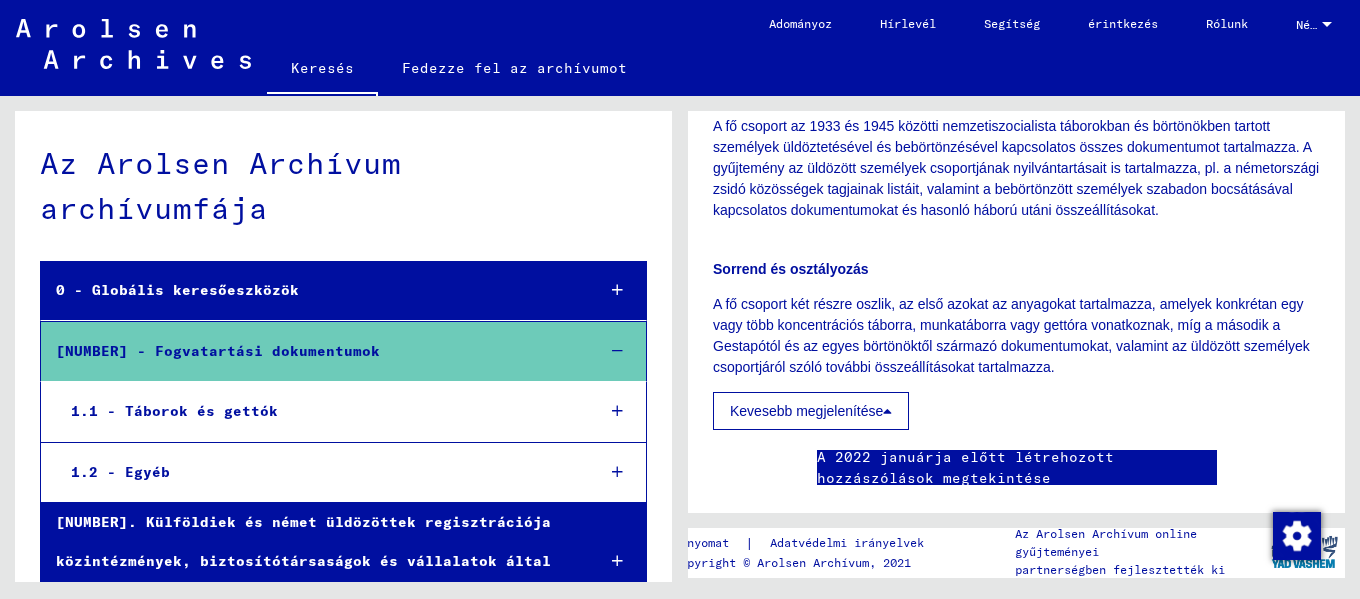 click on "[COUNTRY] [COUNTRY]" at bounding box center (1316, 20) 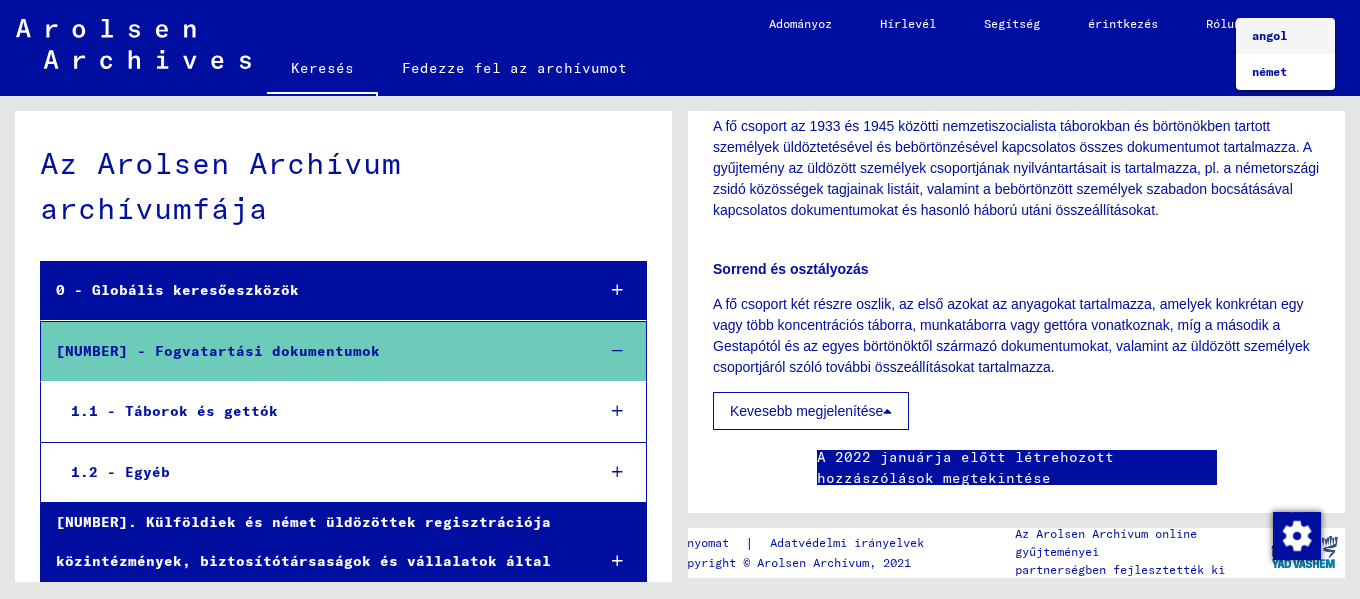 click at bounding box center [680, 299] 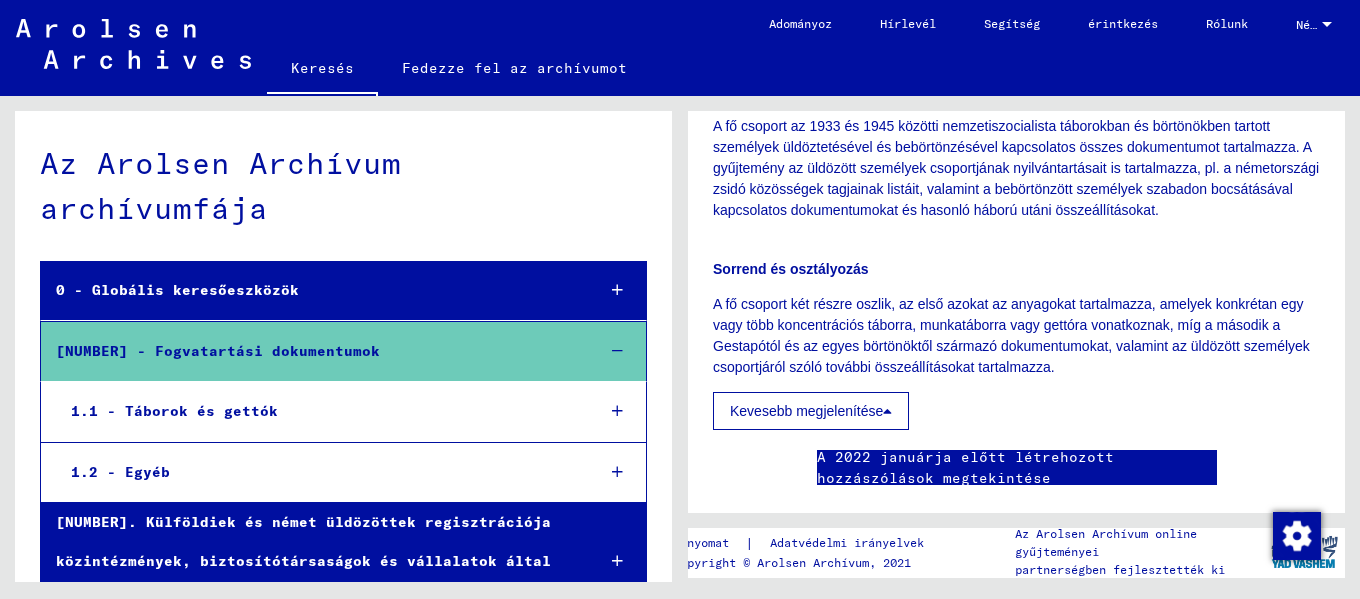 click on "1.1 - Táborok és gettók" at bounding box center (317, 411) 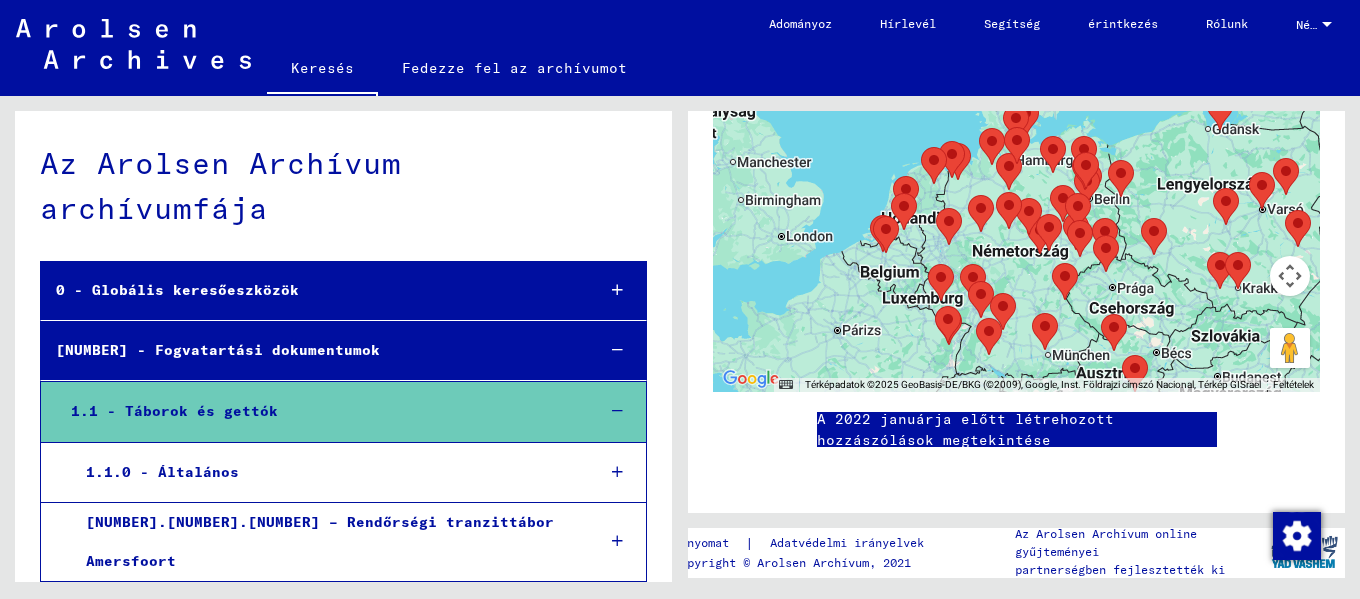 scroll, scrollTop: 880, scrollLeft: 0, axis: vertical 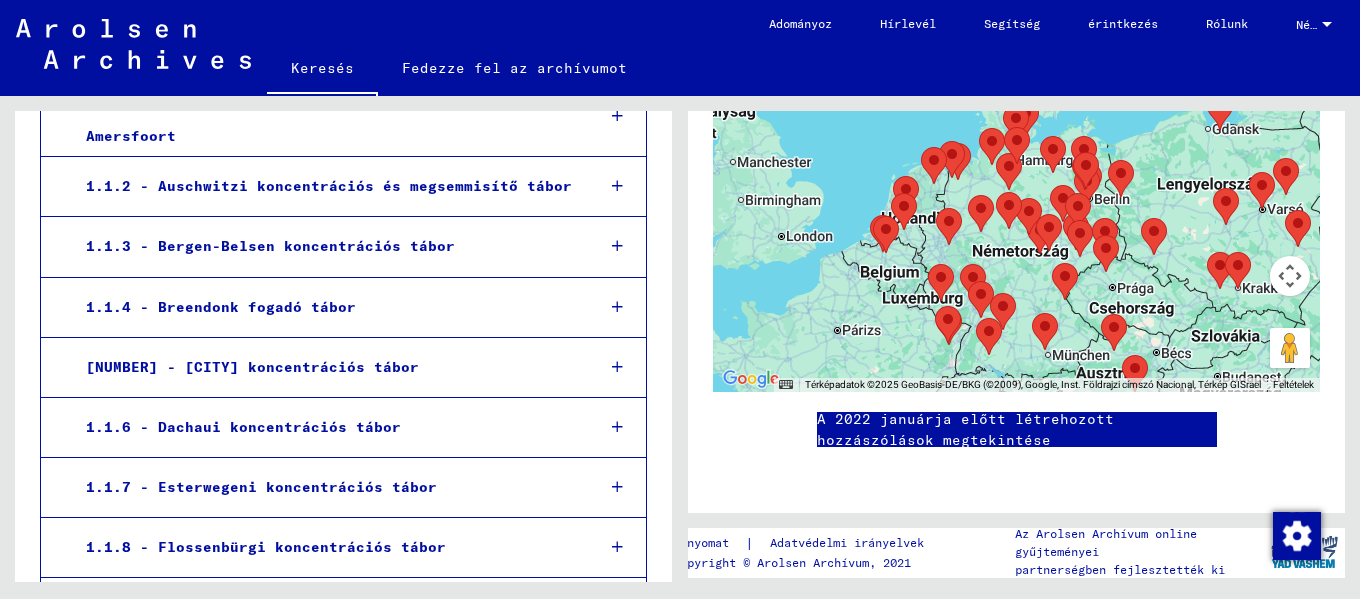 click on "[NUMBER] - [CITY] koncentrációs tábor" at bounding box center [252, 367] 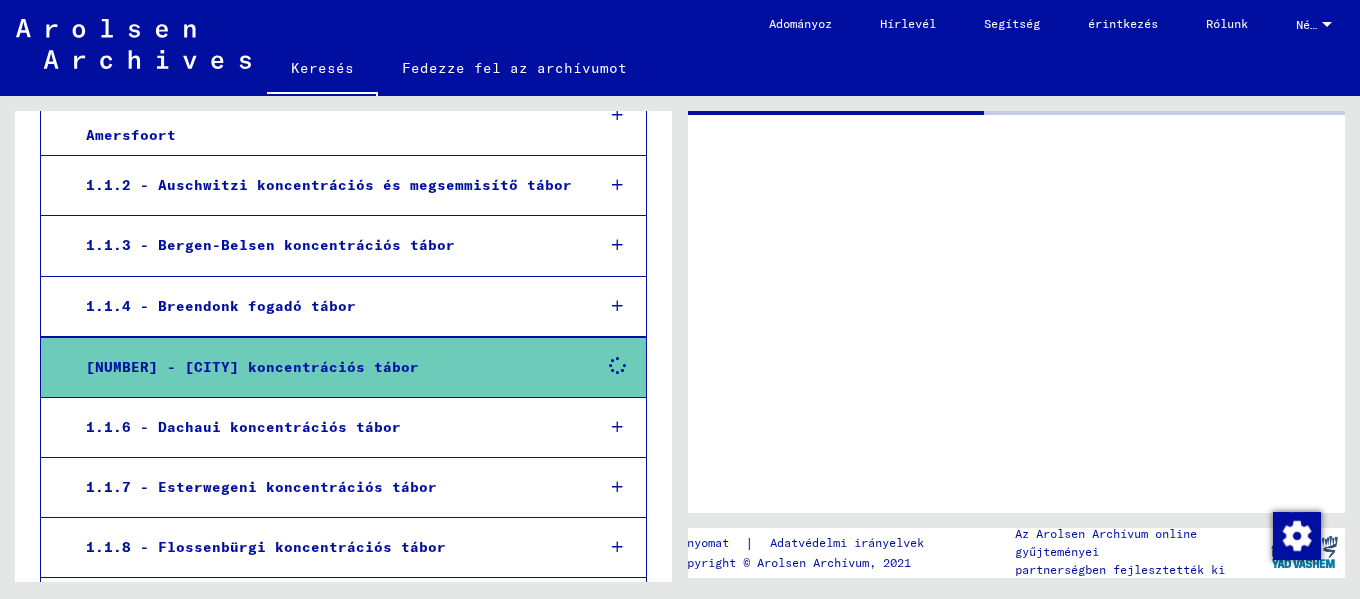 scroll, scrollTop: 0, scrollLeft: 0, axis: both 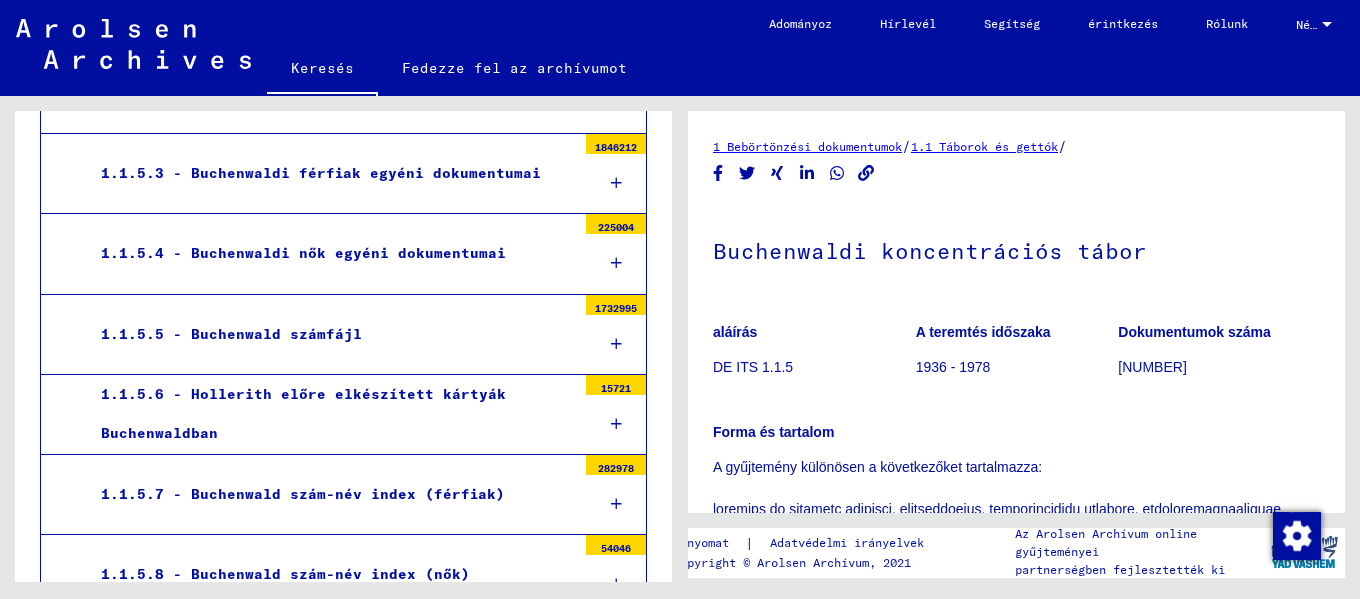 click at bounding box center [616, 504] 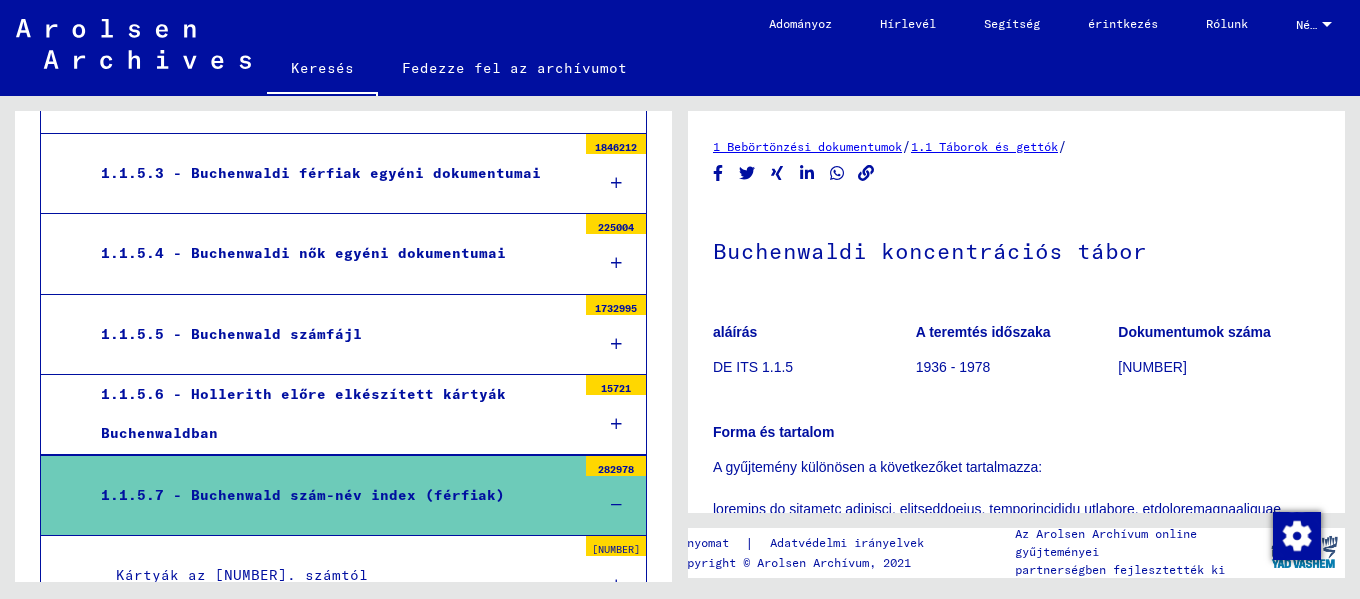 scroll, scrollTop: 1273, scrollLeft: 0, axis: vertical 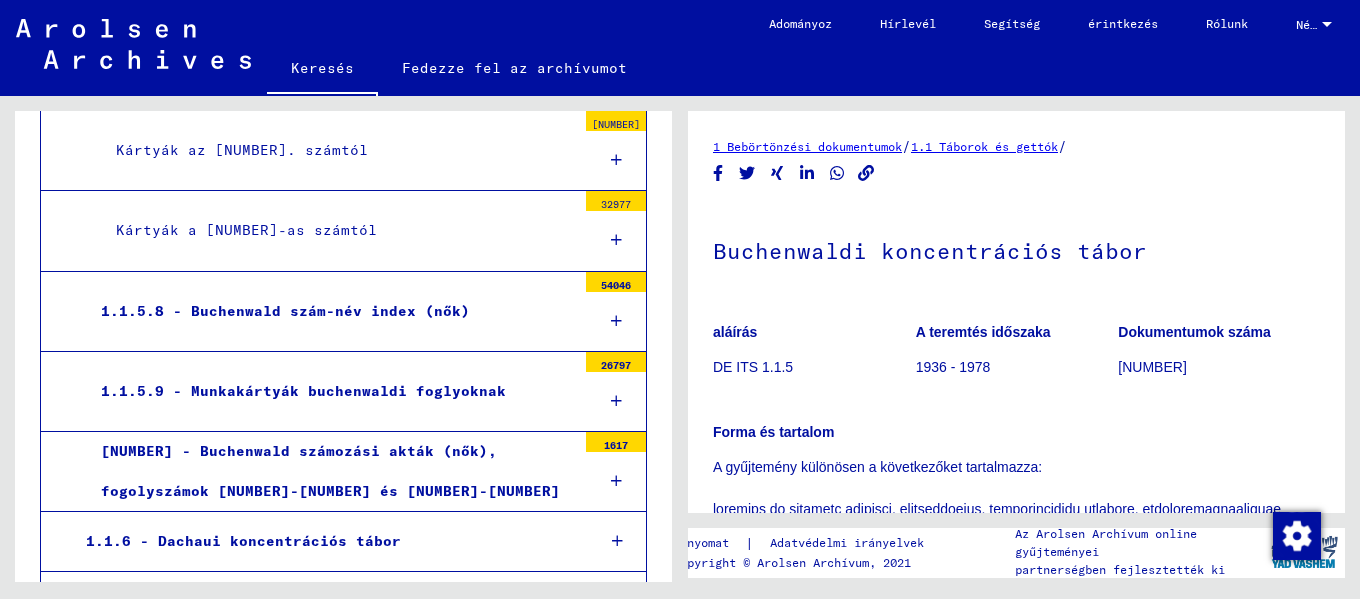 click on "Kártyák az [NUMBER]. számtól" at bounding box center [242, 150] 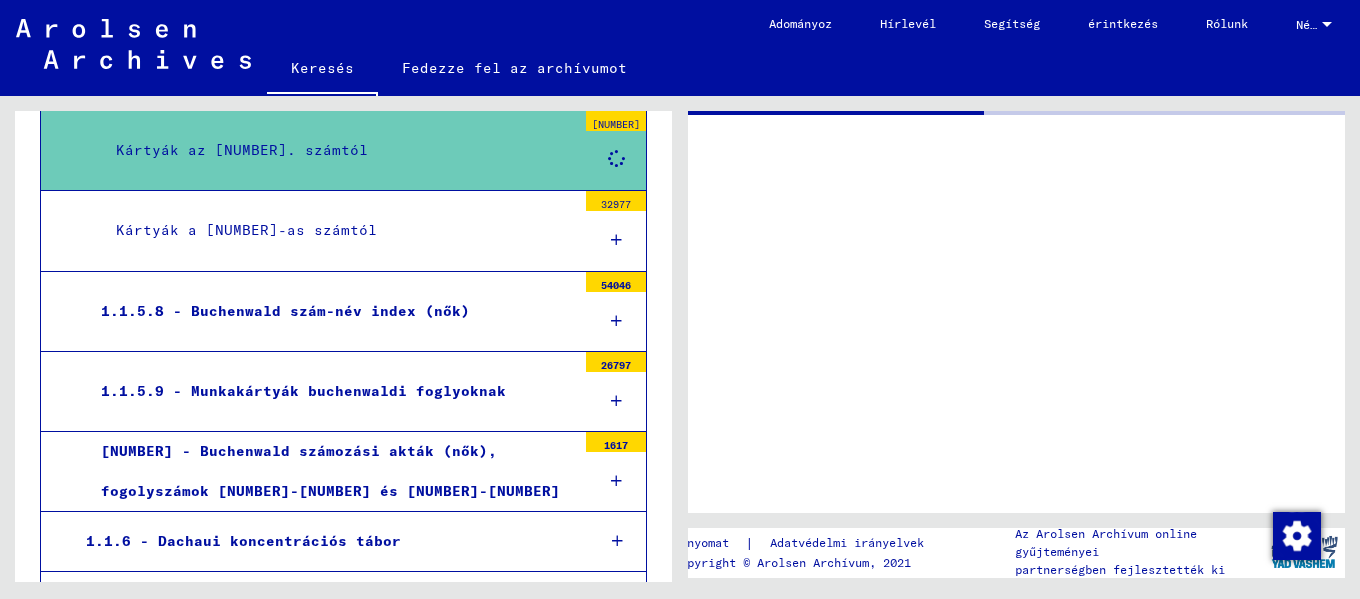 scroll, scrollTop: 1253, scrollLeft: 0, axis: vertical 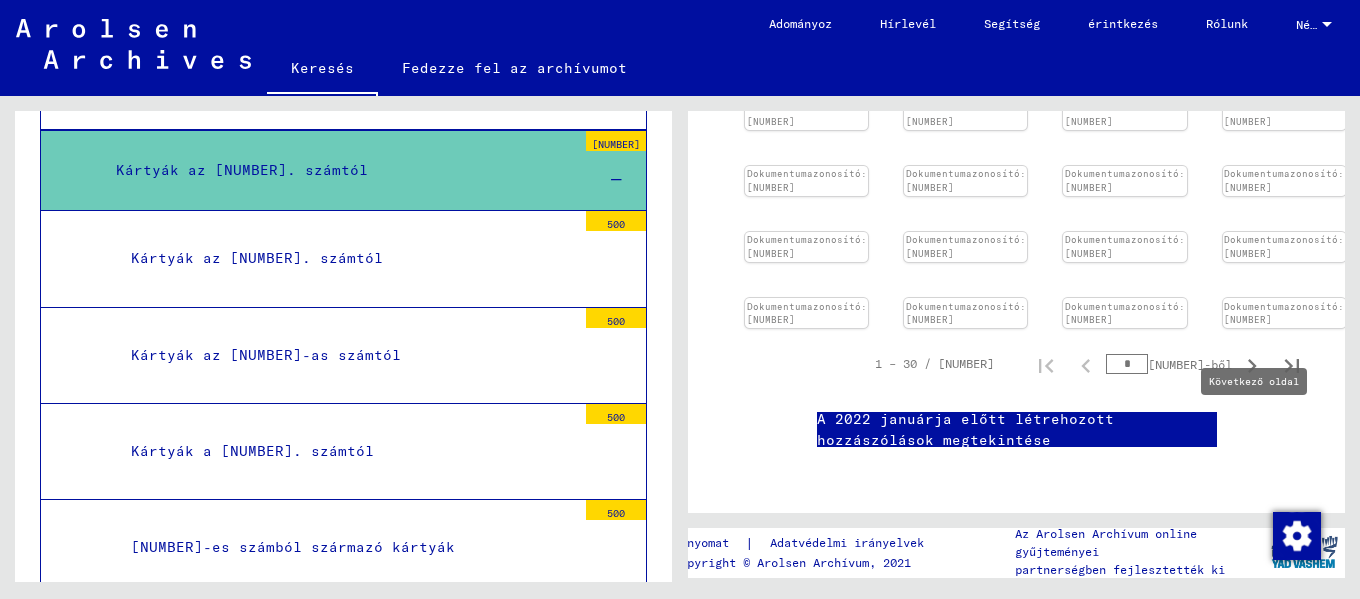 click at bounding box center (1252, 366) 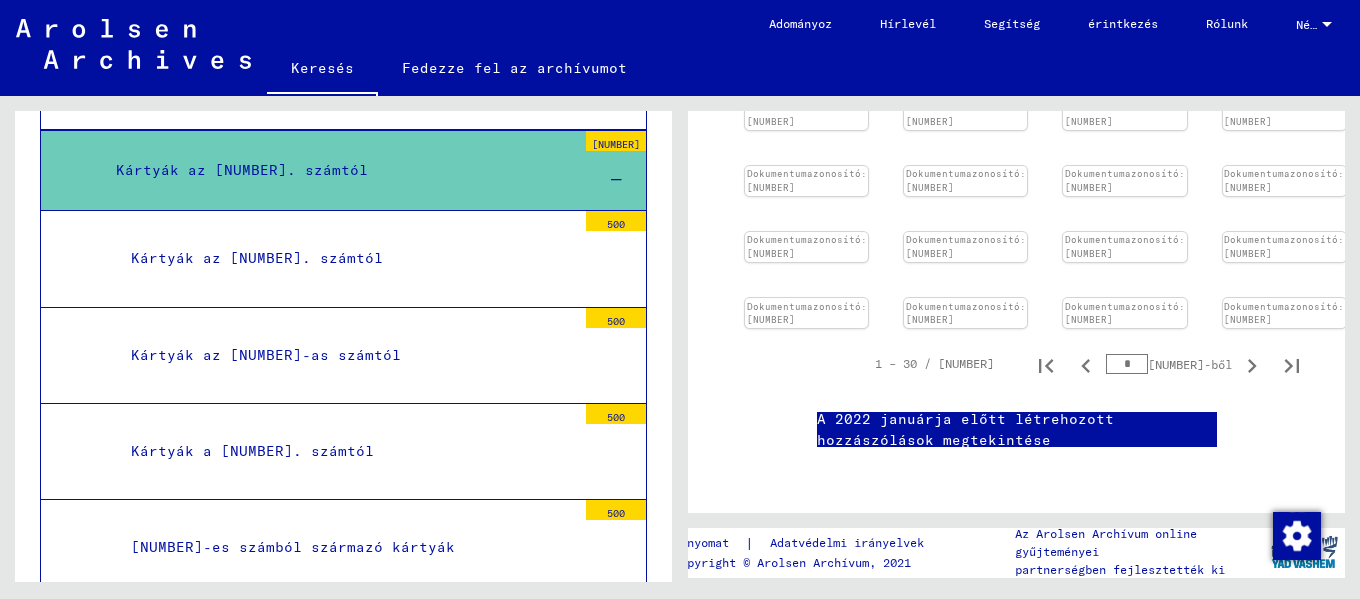 scroll, scrollTop: 1040, scrollLeft: 0, axis: vertical 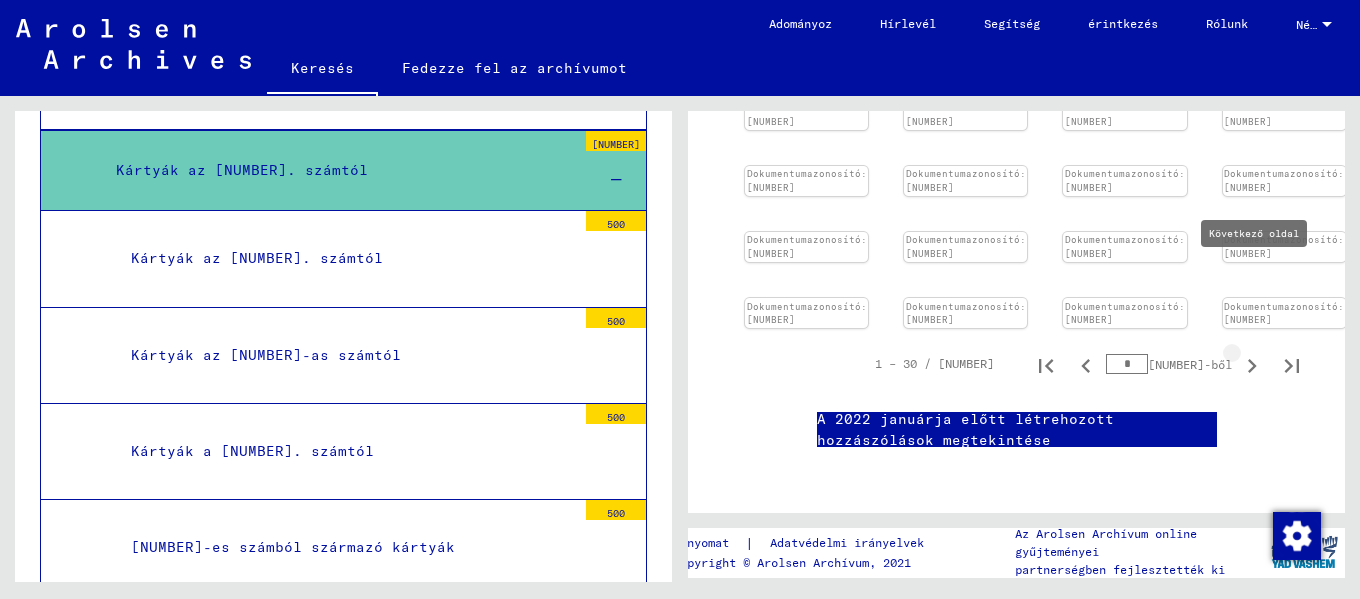 click at bounding box center (1252, 366) 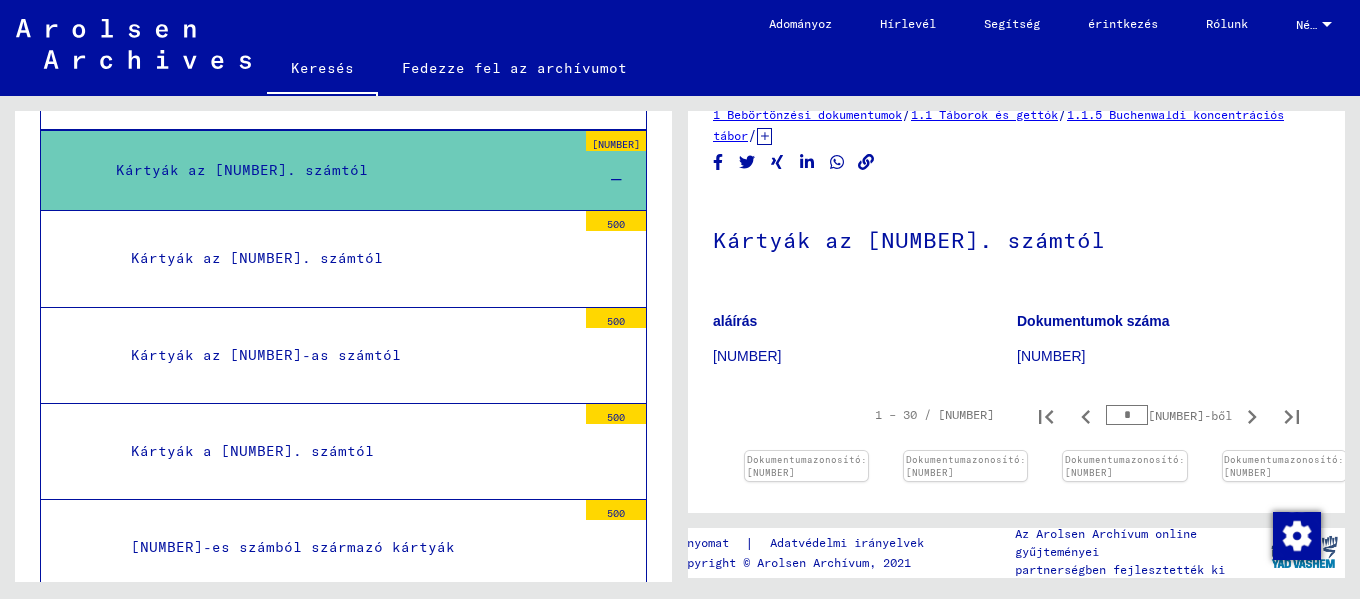 scroll, scrollTop: 0, scrollLeft: 0, axis: both 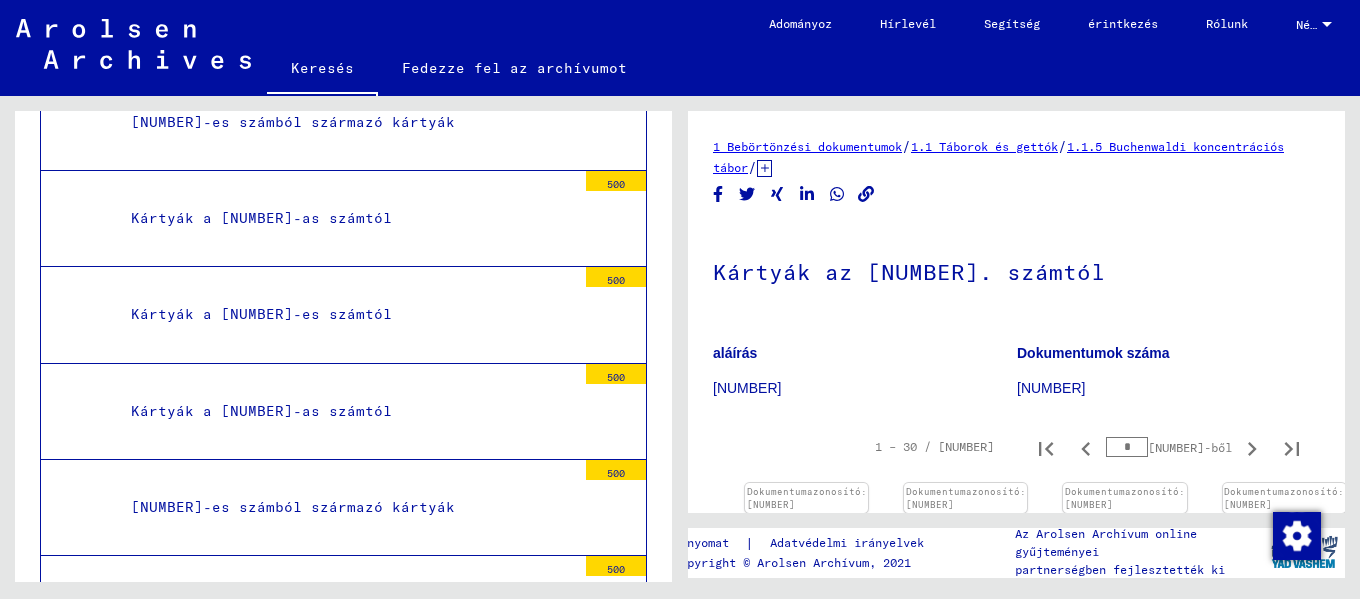 click on "[NUMBER]-es számból származó kártyák" at bounding box center (293, 507) 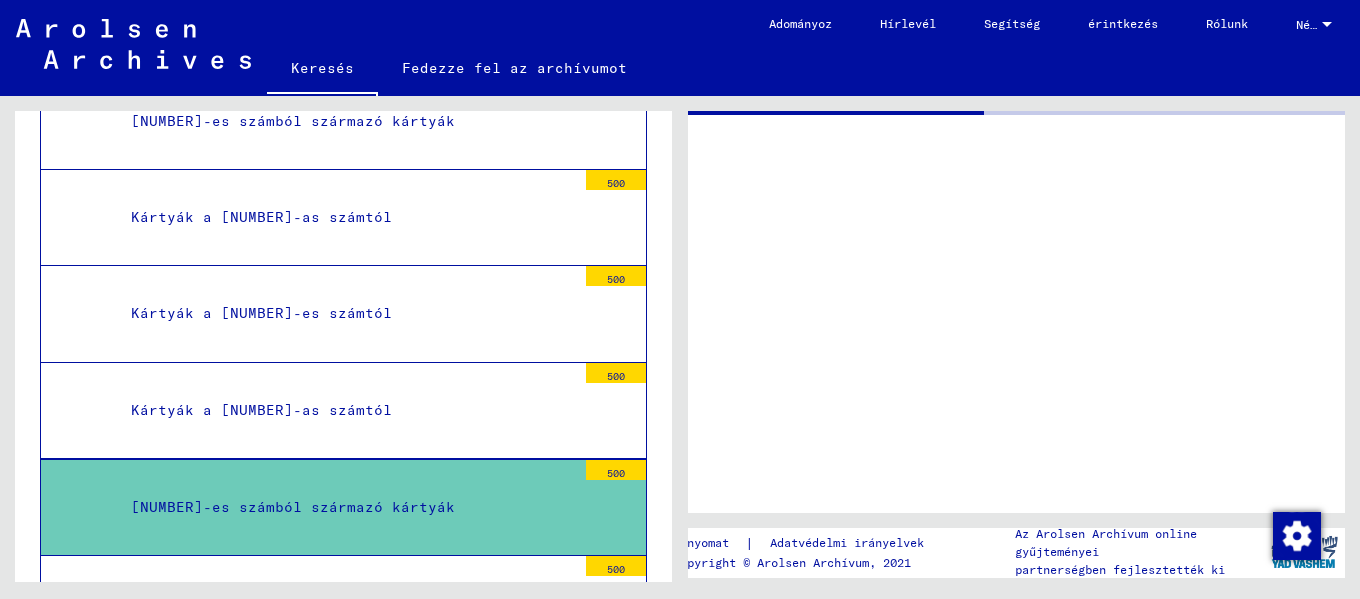 scroll, scrollTop: 1677, scrollLeft: 0, axis: vertical 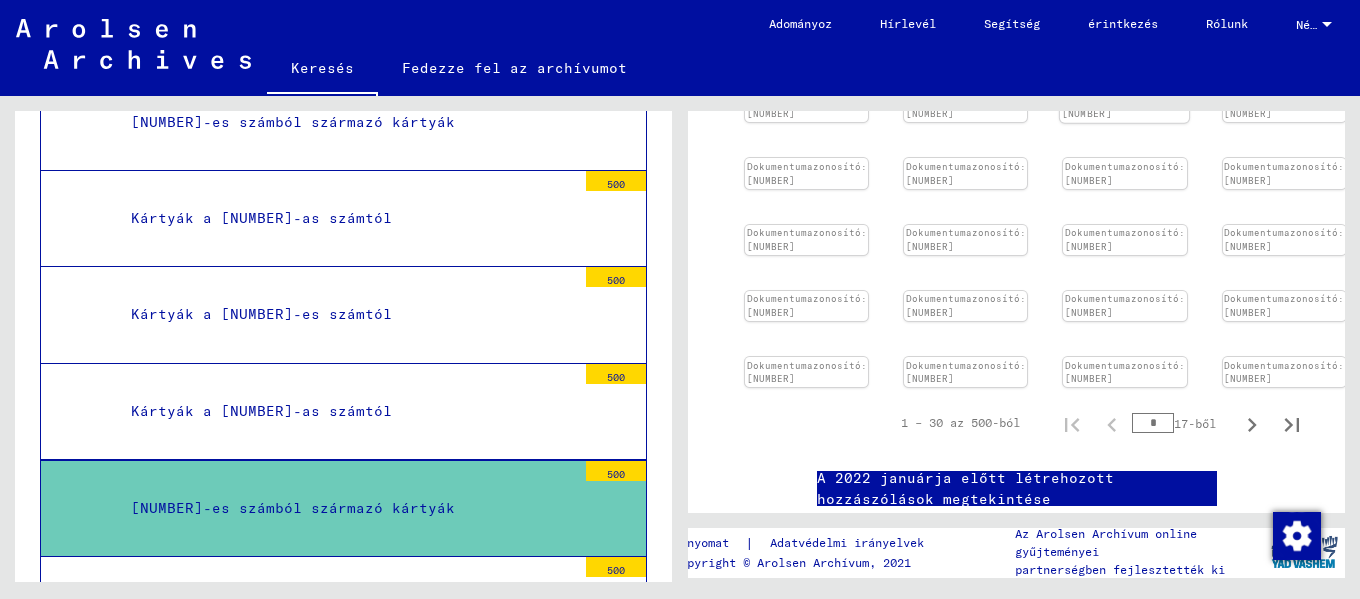 click at bounding box center [806, 92] 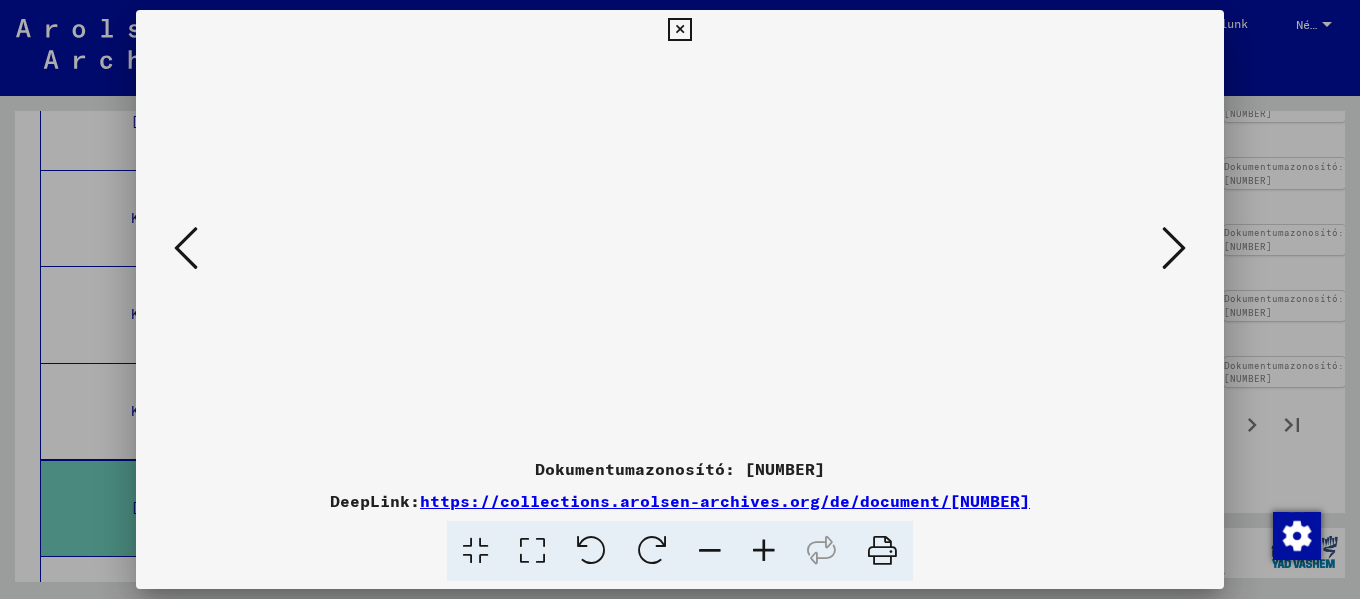 click at bounding box center [1174, 248] 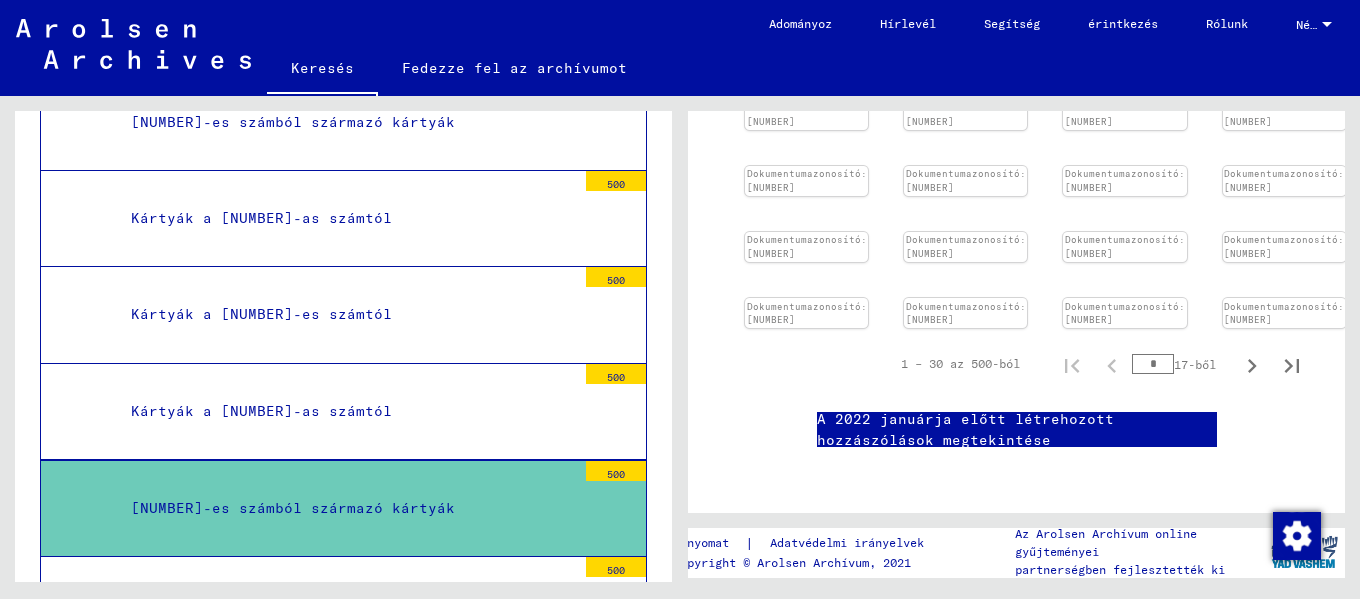 scroll, scrollTop: 631, scrollLeft: 0, axis: vertical 